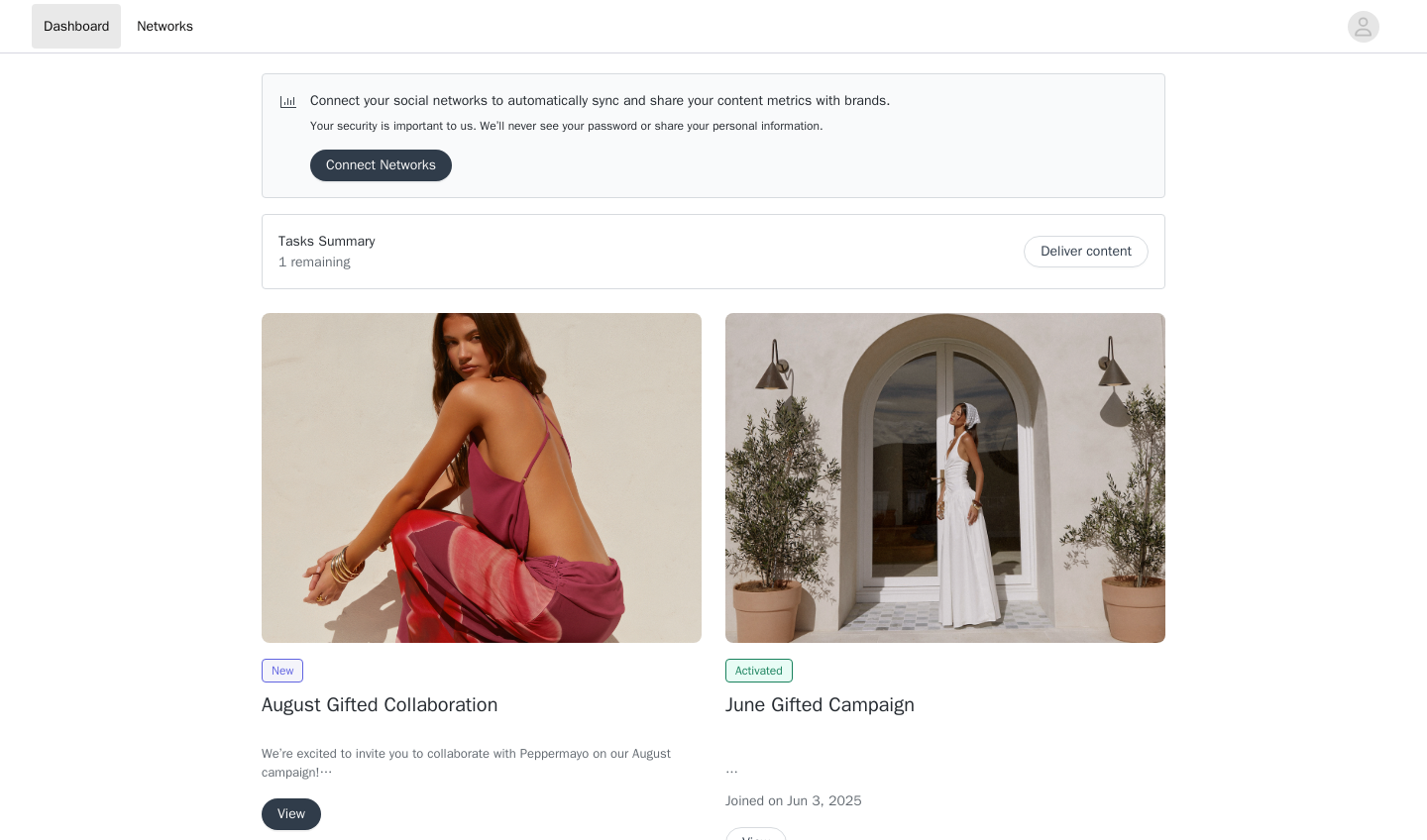 scroll, scrollTop: 0, scrollLeft: 0, axis: both 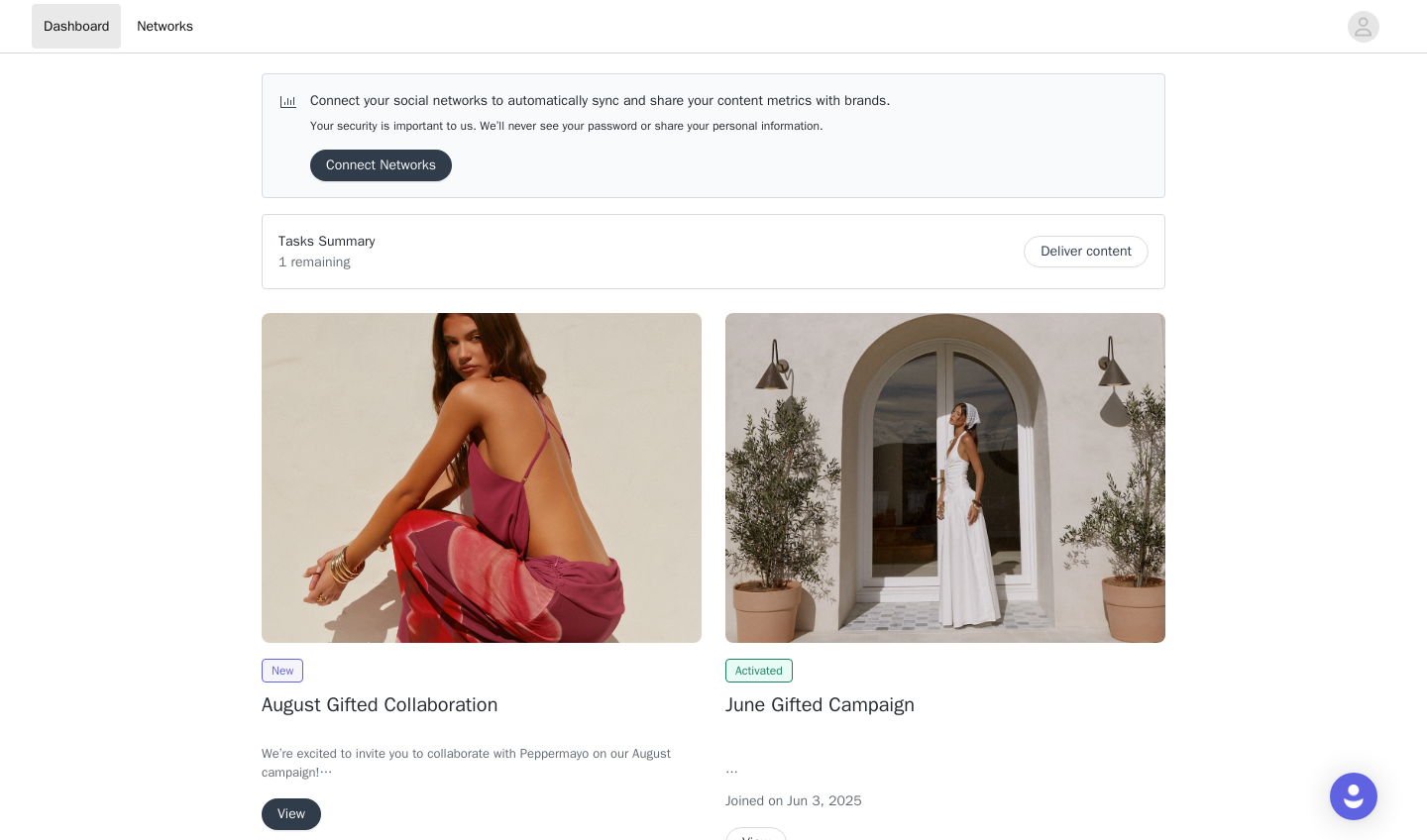 click on "View" at bounding box center [291, 814] 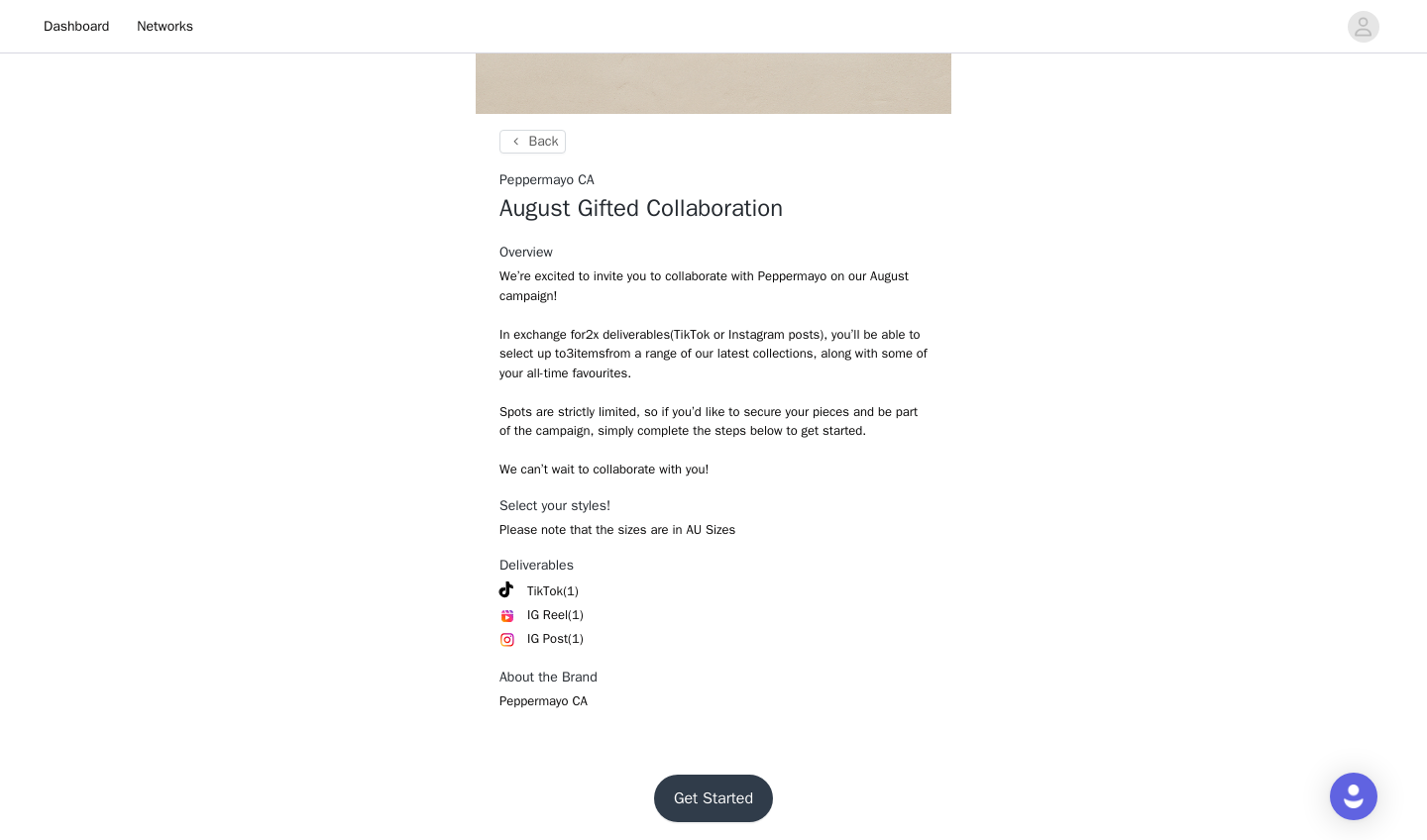 scroll, scrollTop: 656, scrollLeft: 0, axis: vertical 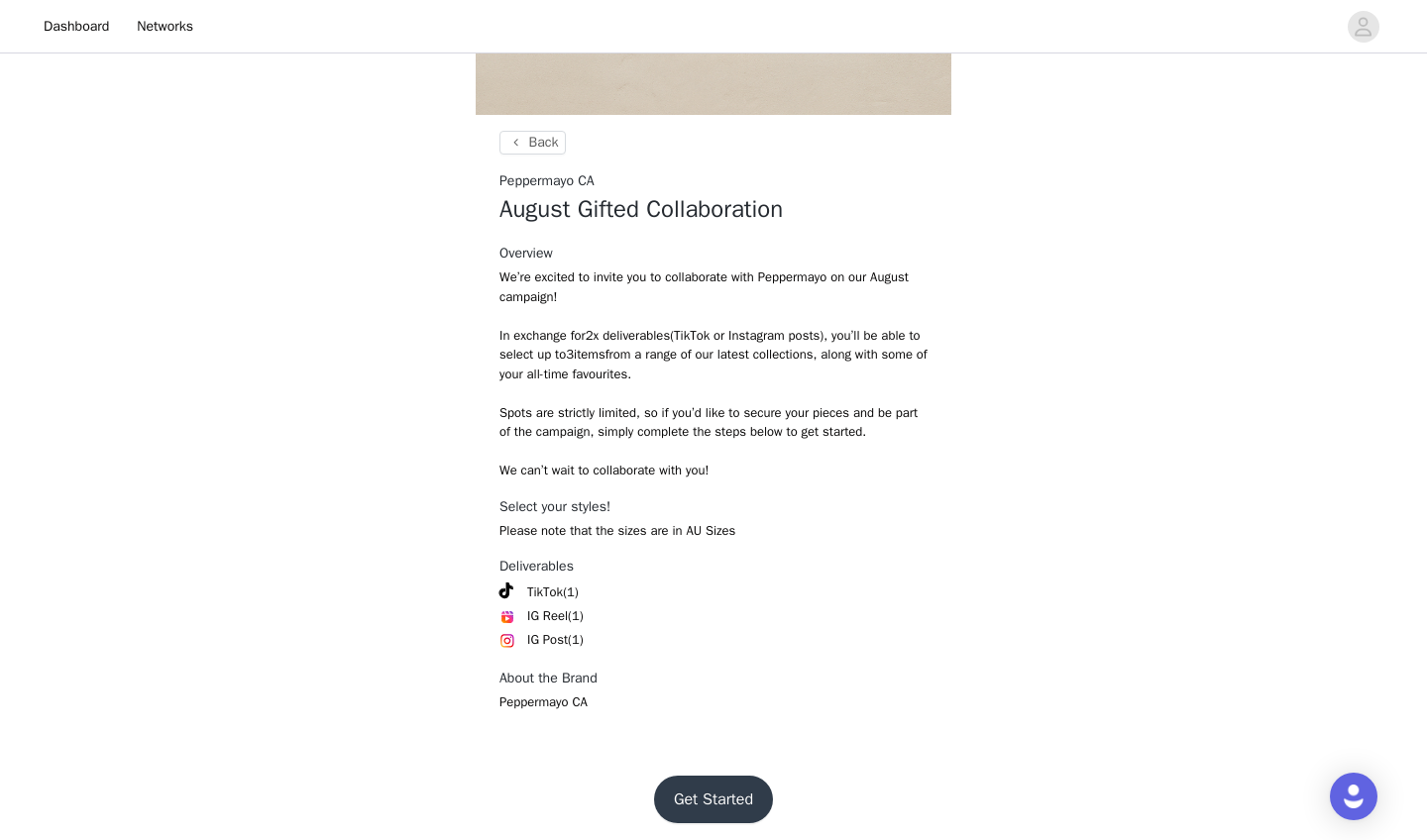 click on "Get Started" at bounding box center (714, 799) 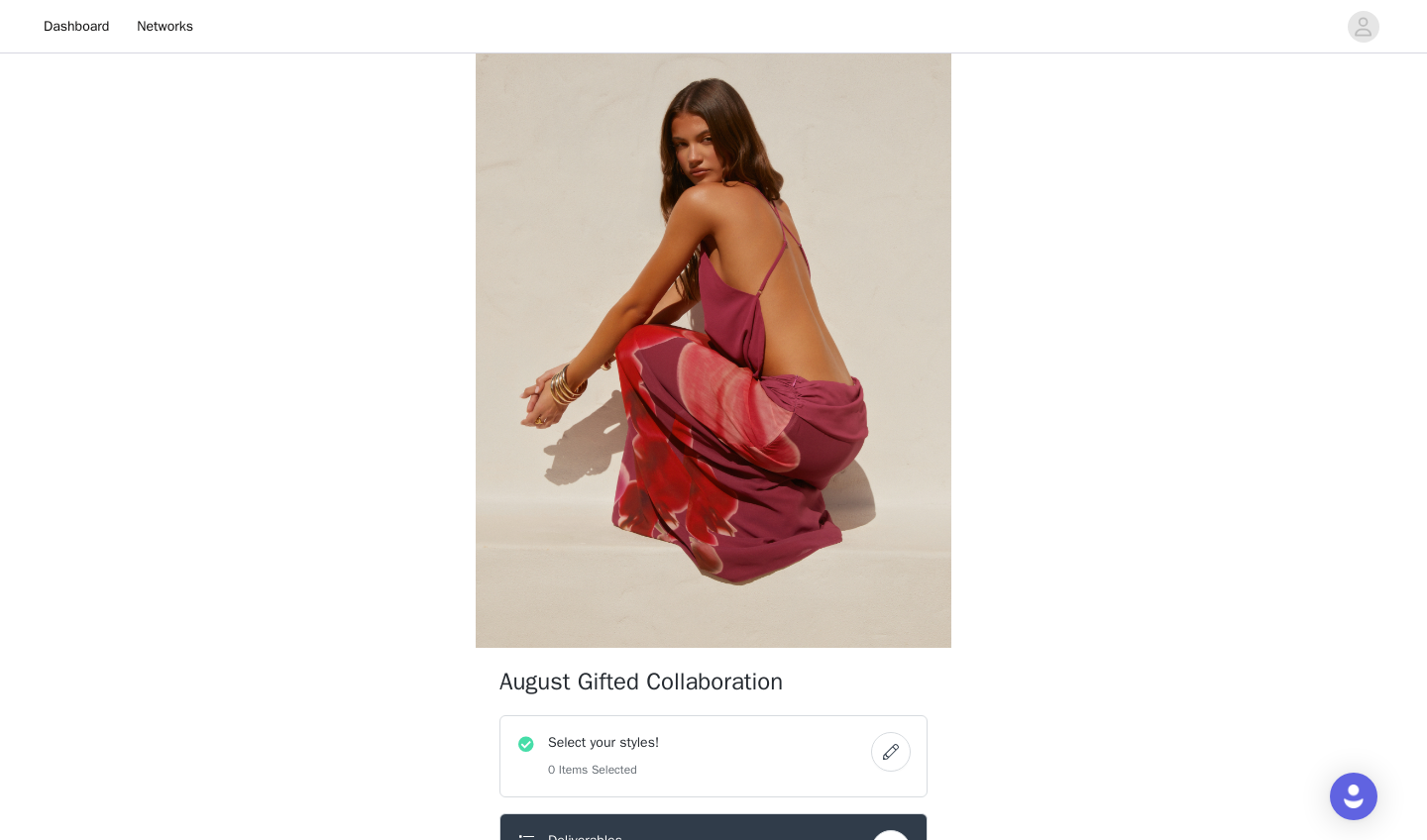 scroll, scrollTop: 309, scrollLeft: 0, axis: vertical 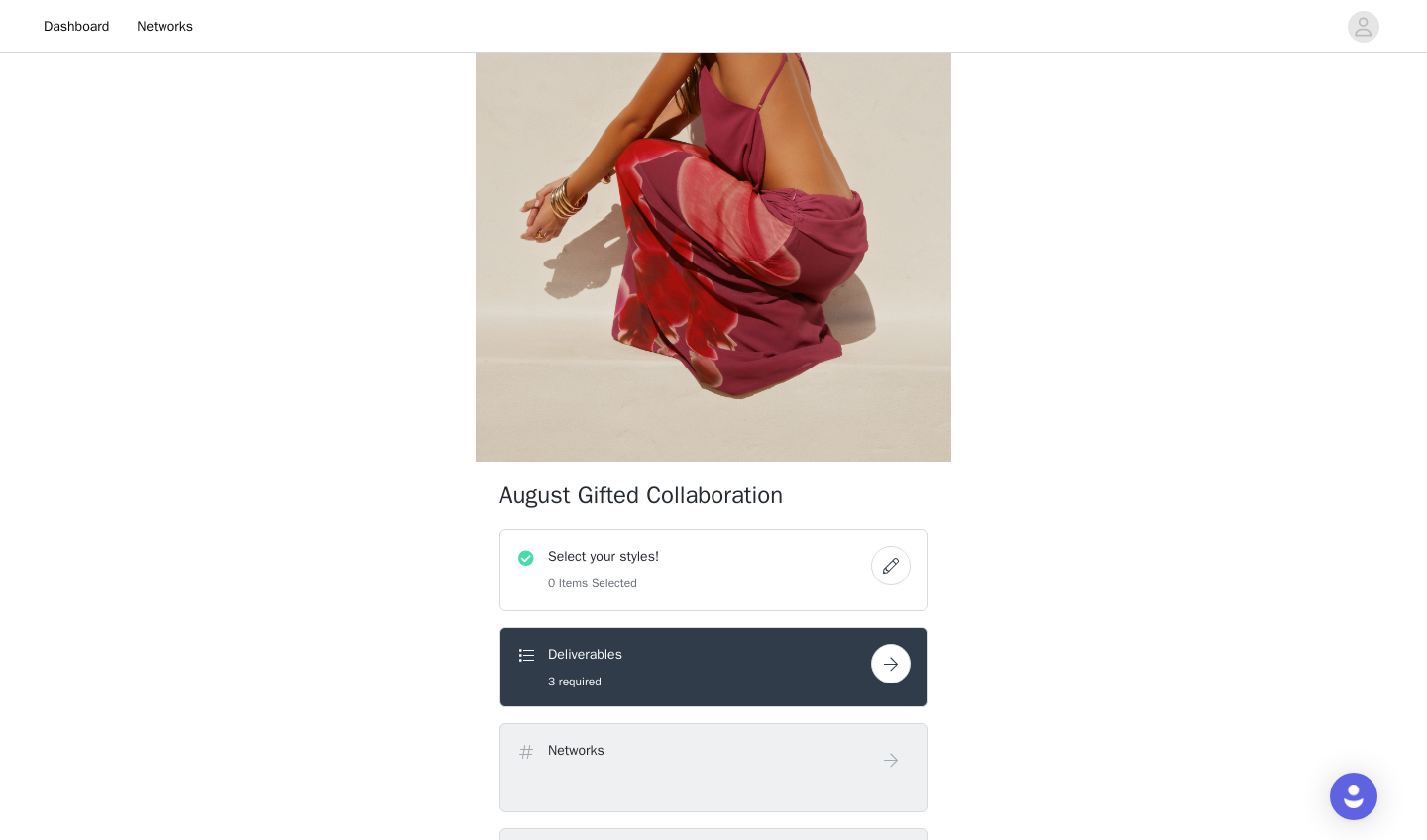 click on "Select your styles!   0 Items Selected" at bounding box center (694, 570) 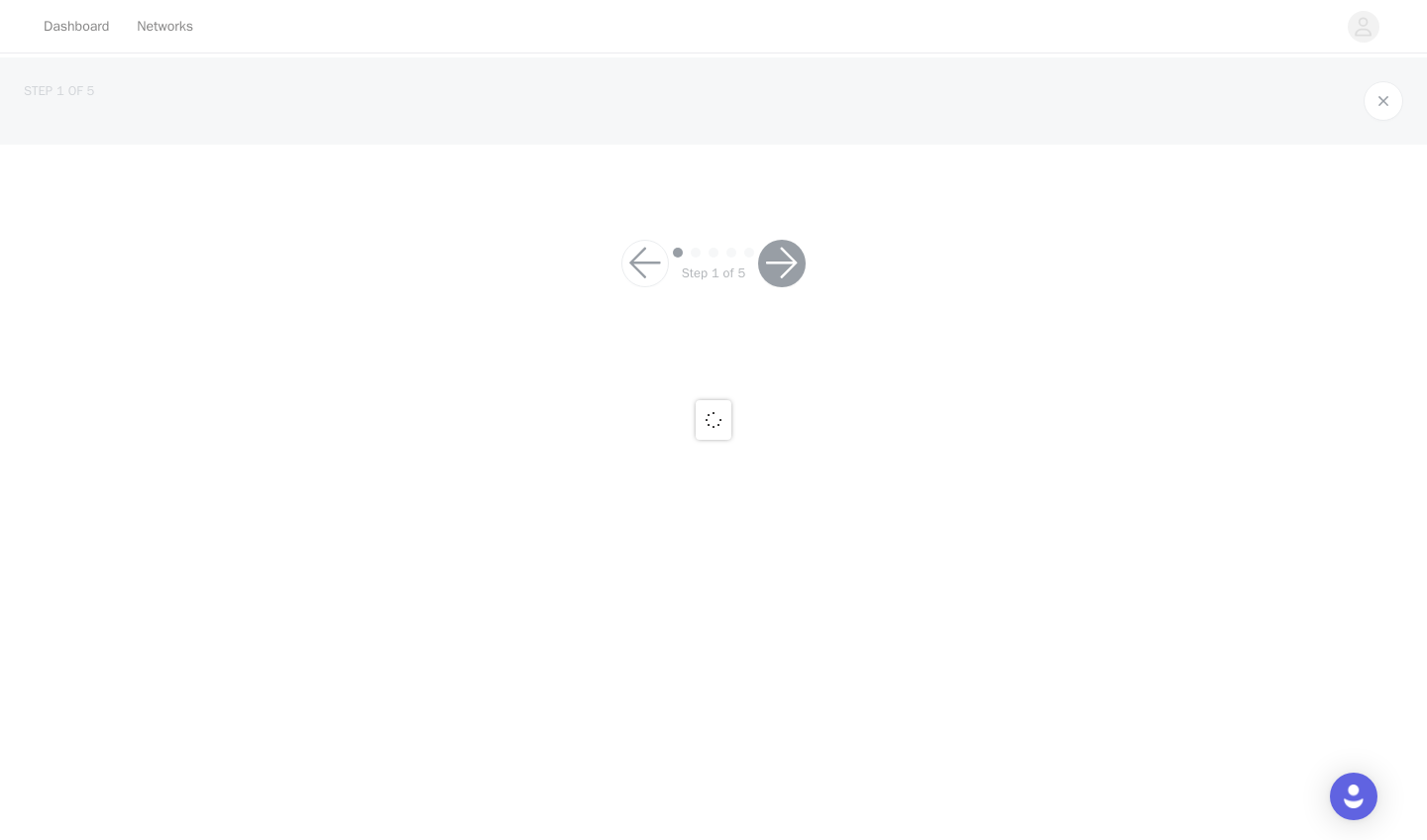 scroll, scrollTop: 0, scrollLeft: 0, axis: both 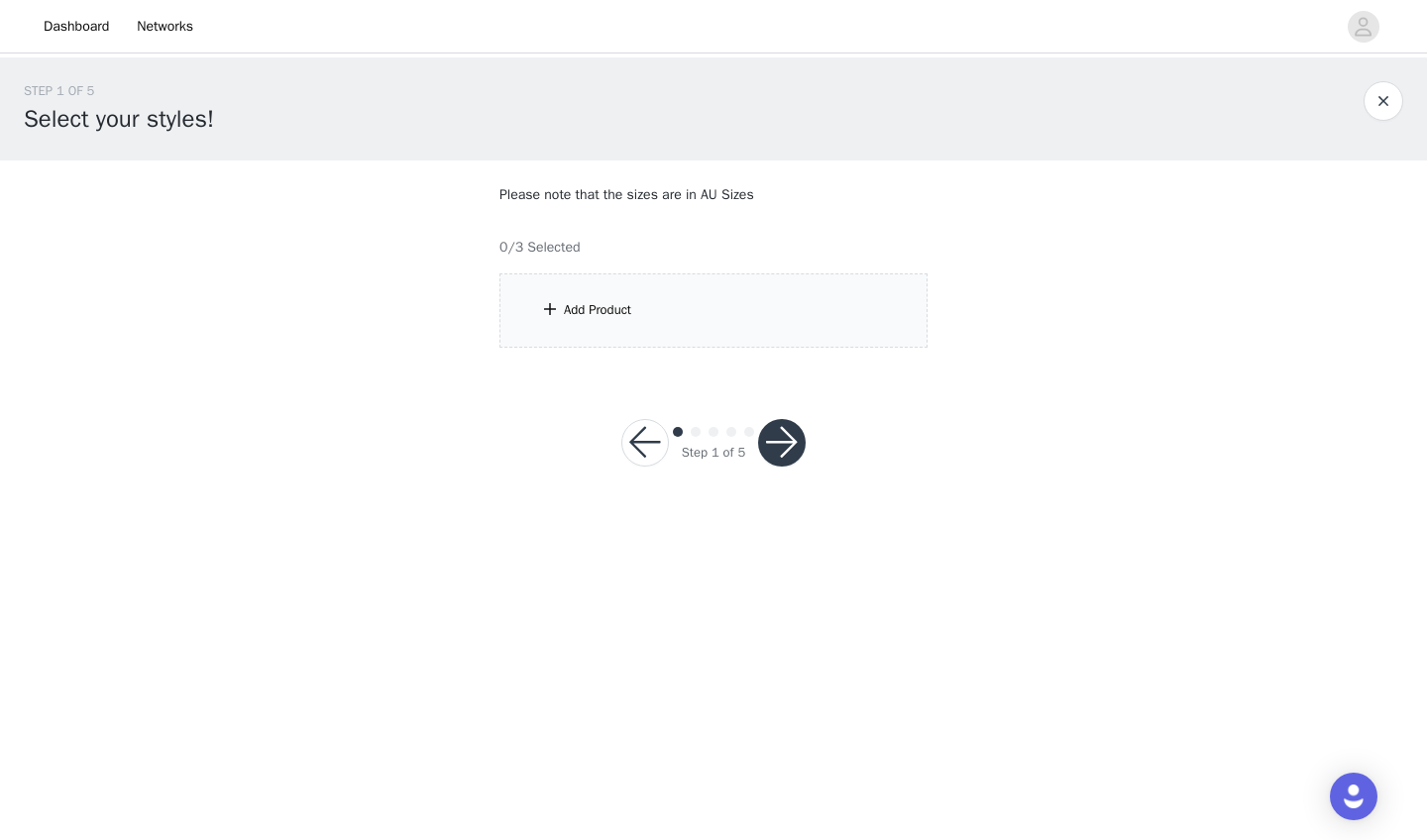 click on "Add Product" at bounding box center [598, 310] 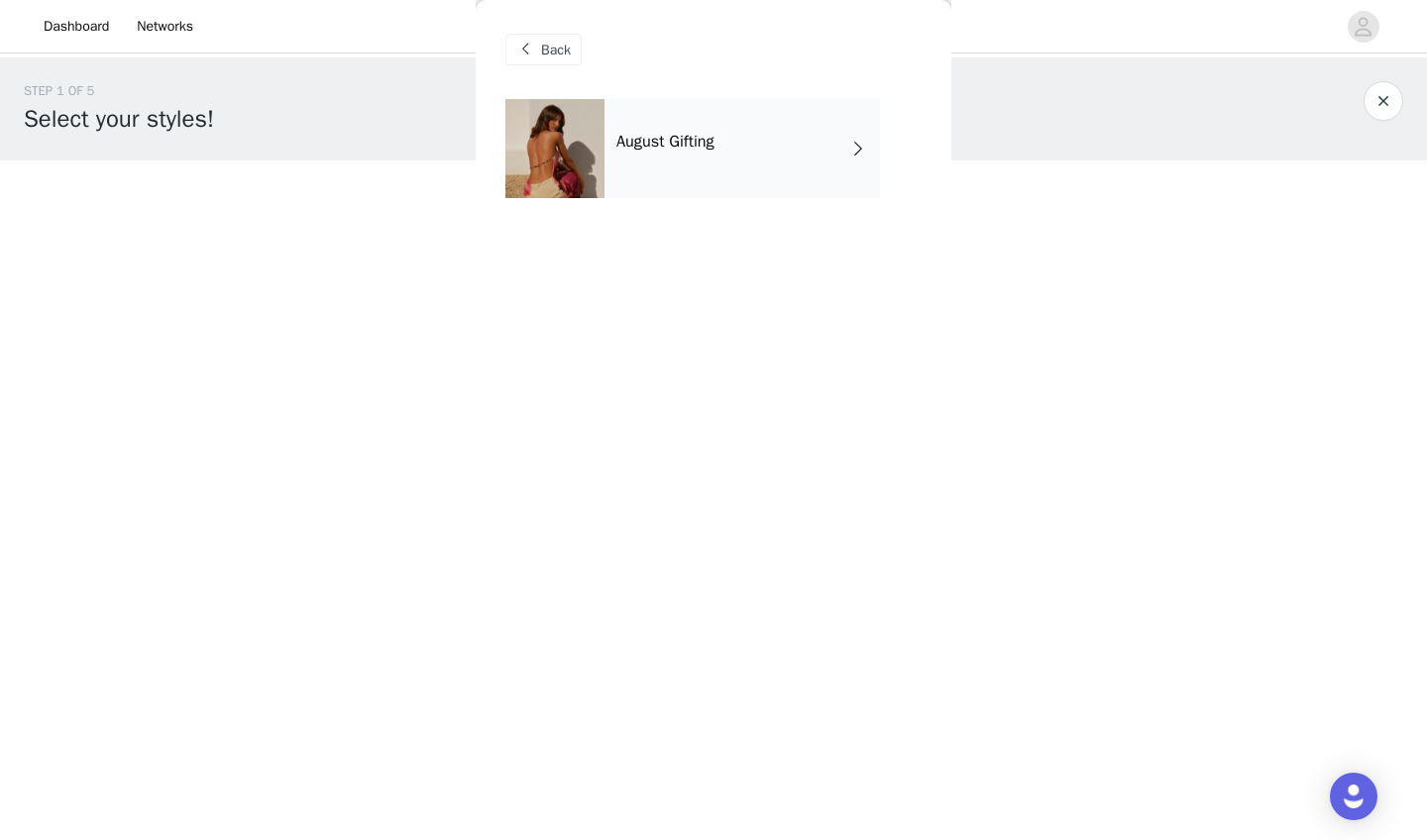 click on "August Gifting" at bounding box center [665, 142] 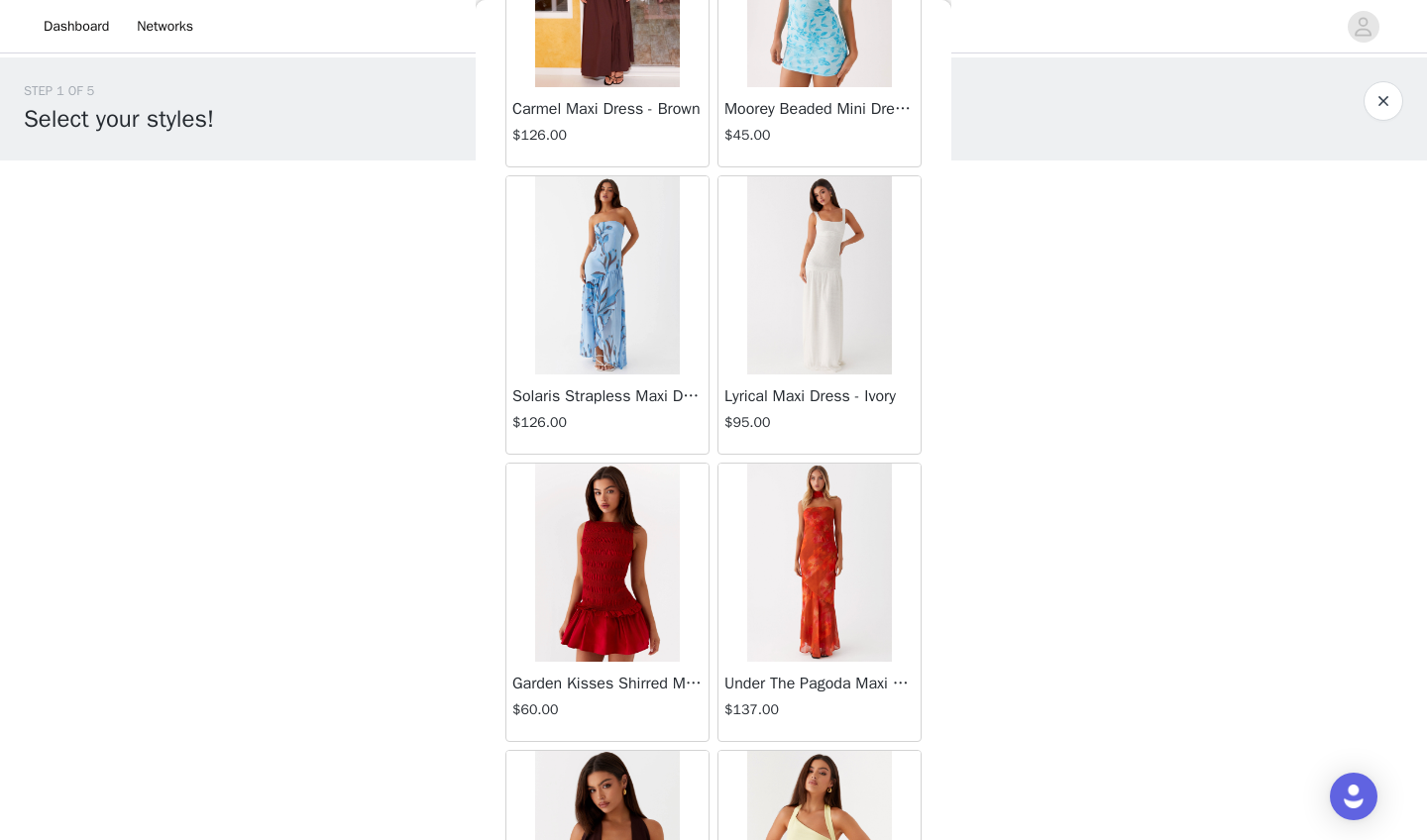scroll, scrollTop: 1648, scrollLeft: 0, axis: vertical 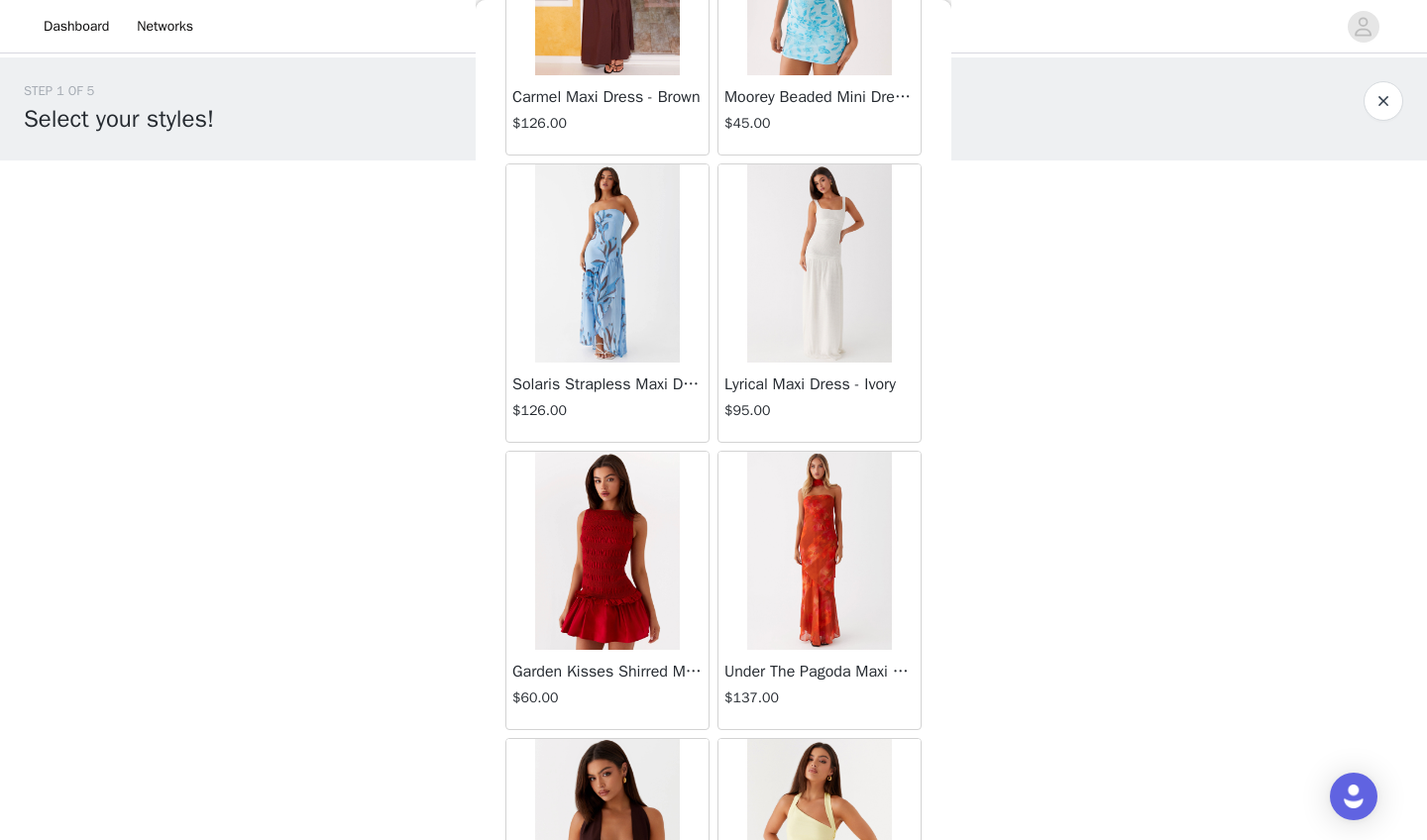 drag, startPoint x: 606, startPoint y: 627, endPoint x: 1230, endPoint y: 385, distance: 669.2832 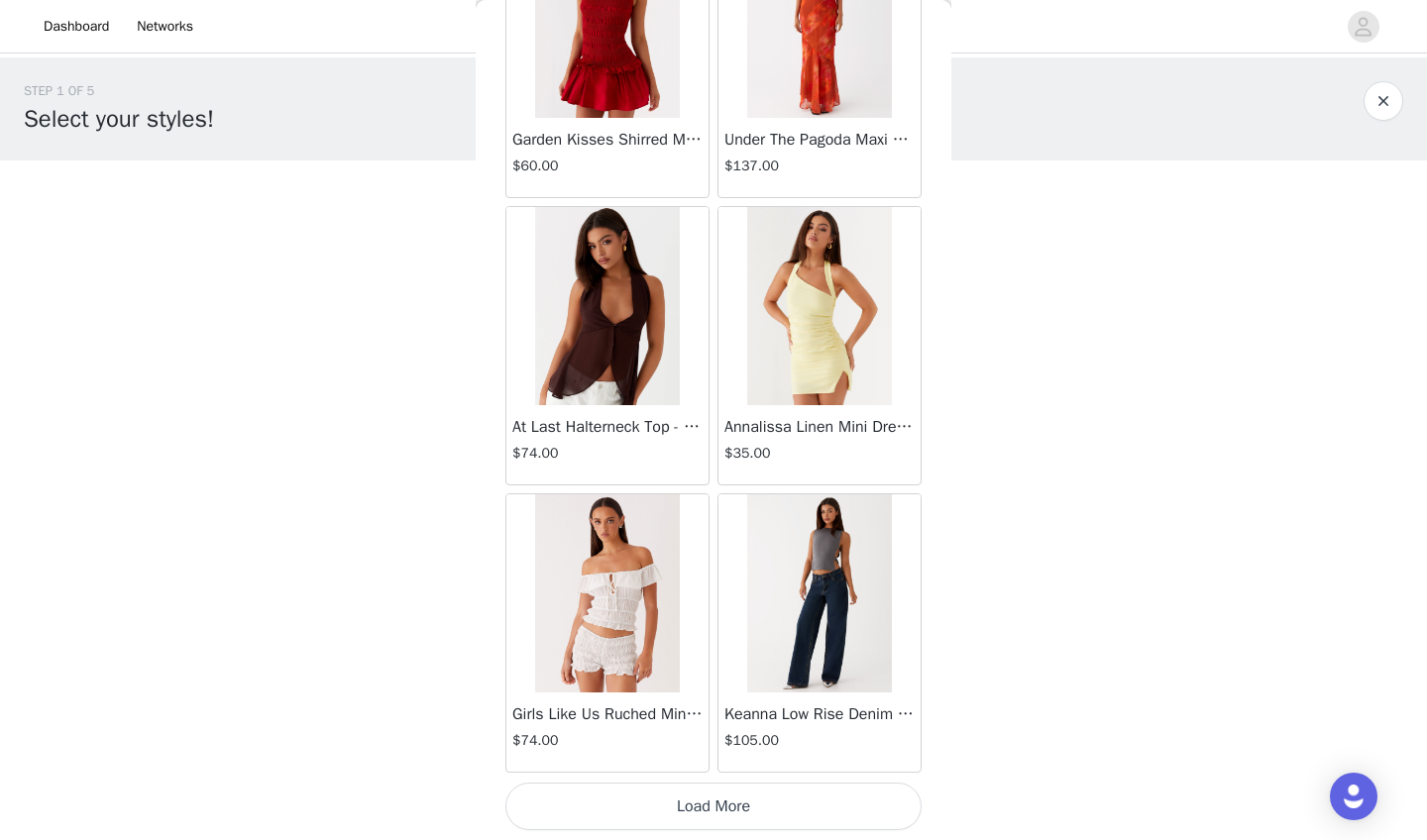 click on "Load More" at bounding box center (714, 806) 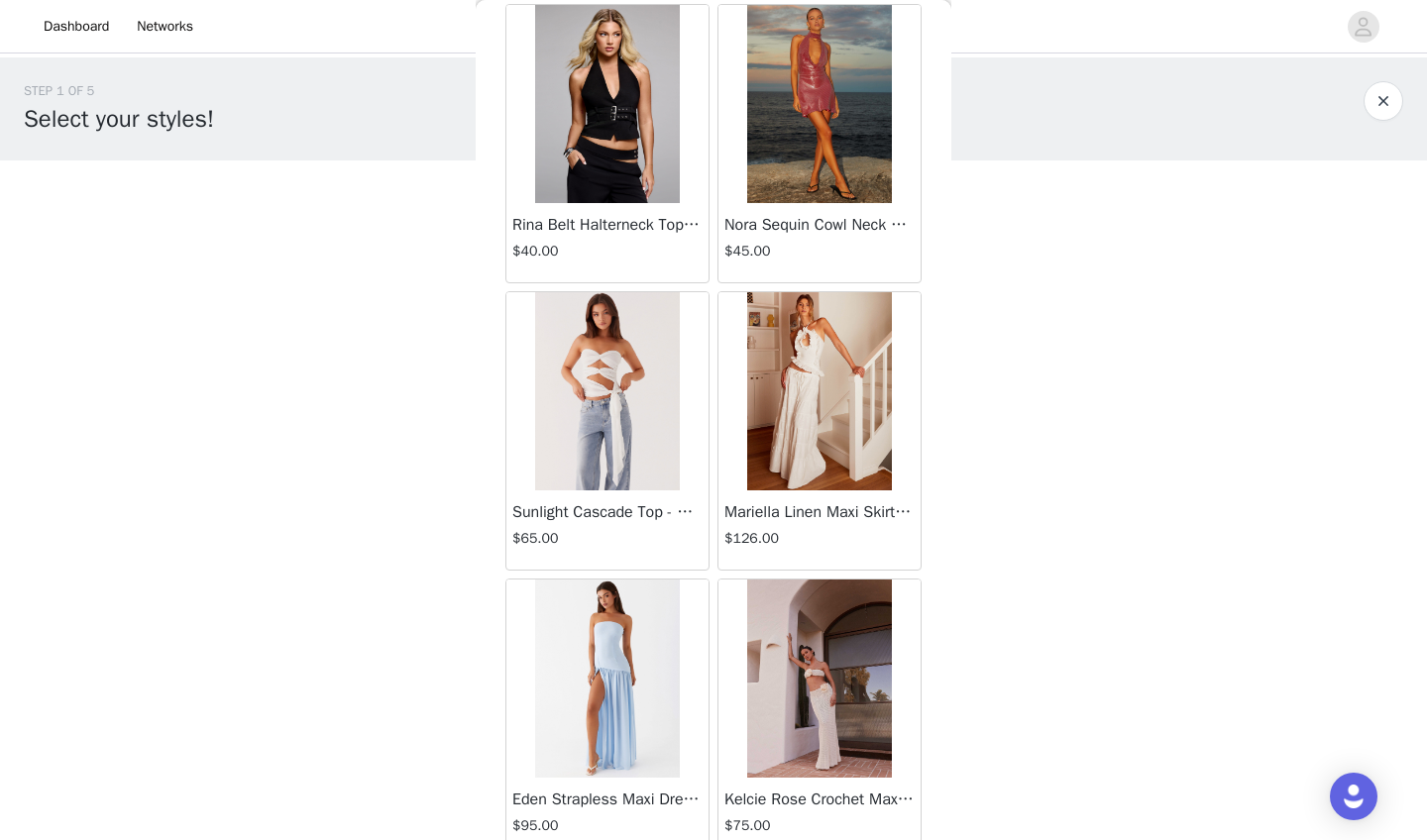 scroll, scrollTop: 3543, scrollLeft: 0, axis: vertical 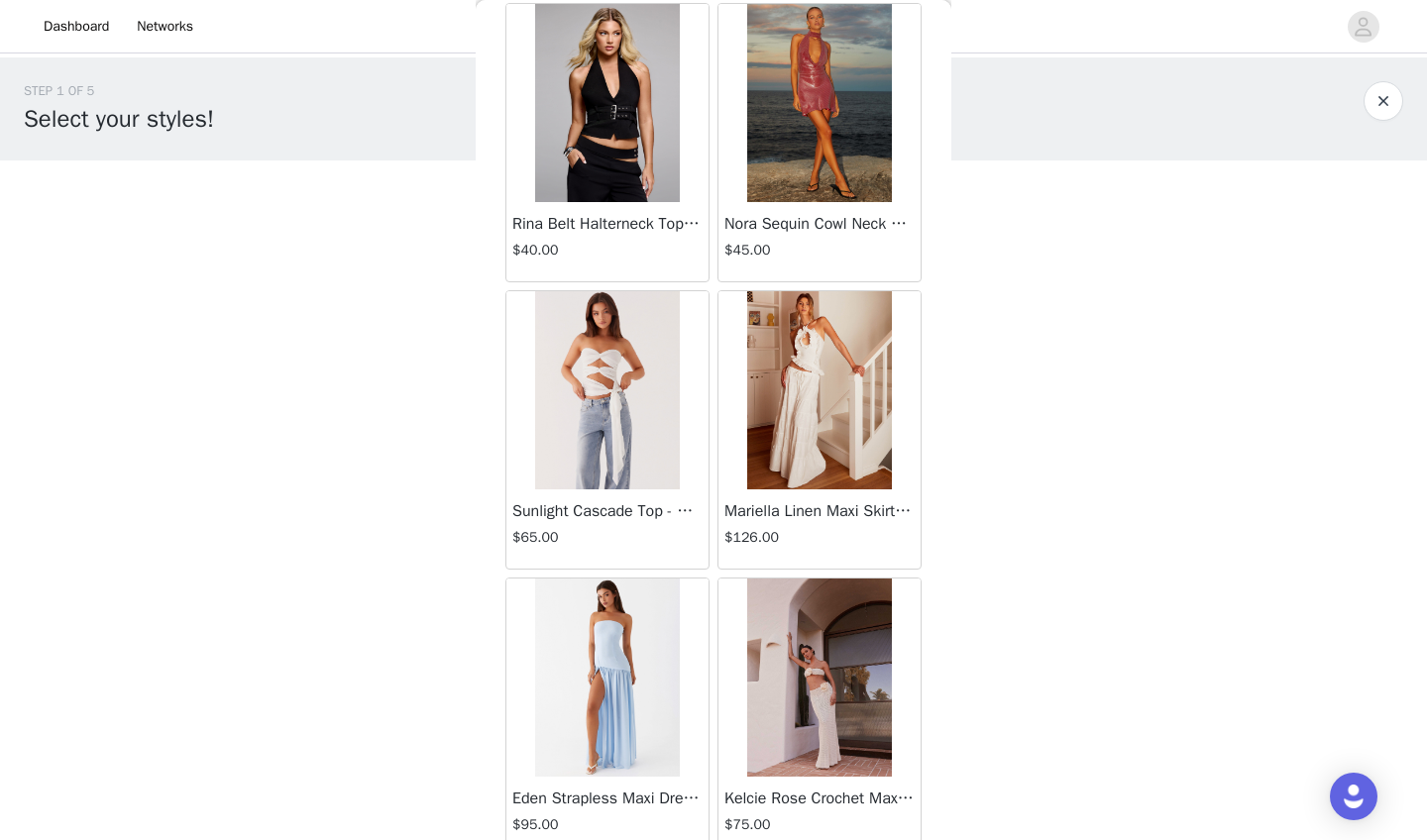 click at bounding box center (819, 390) 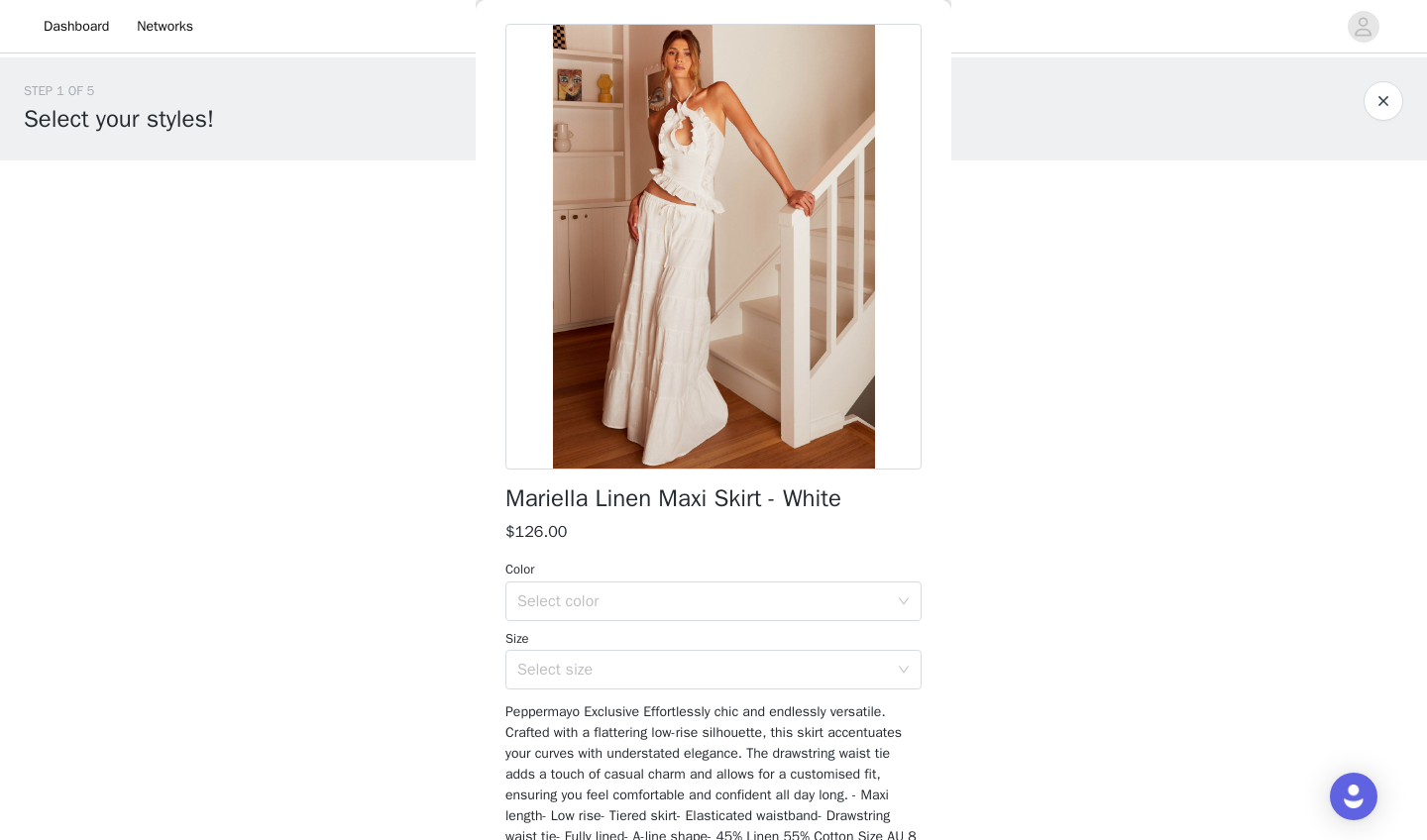 scroll, scrollTop: 93, scrollLeft: 0, axis: vertical 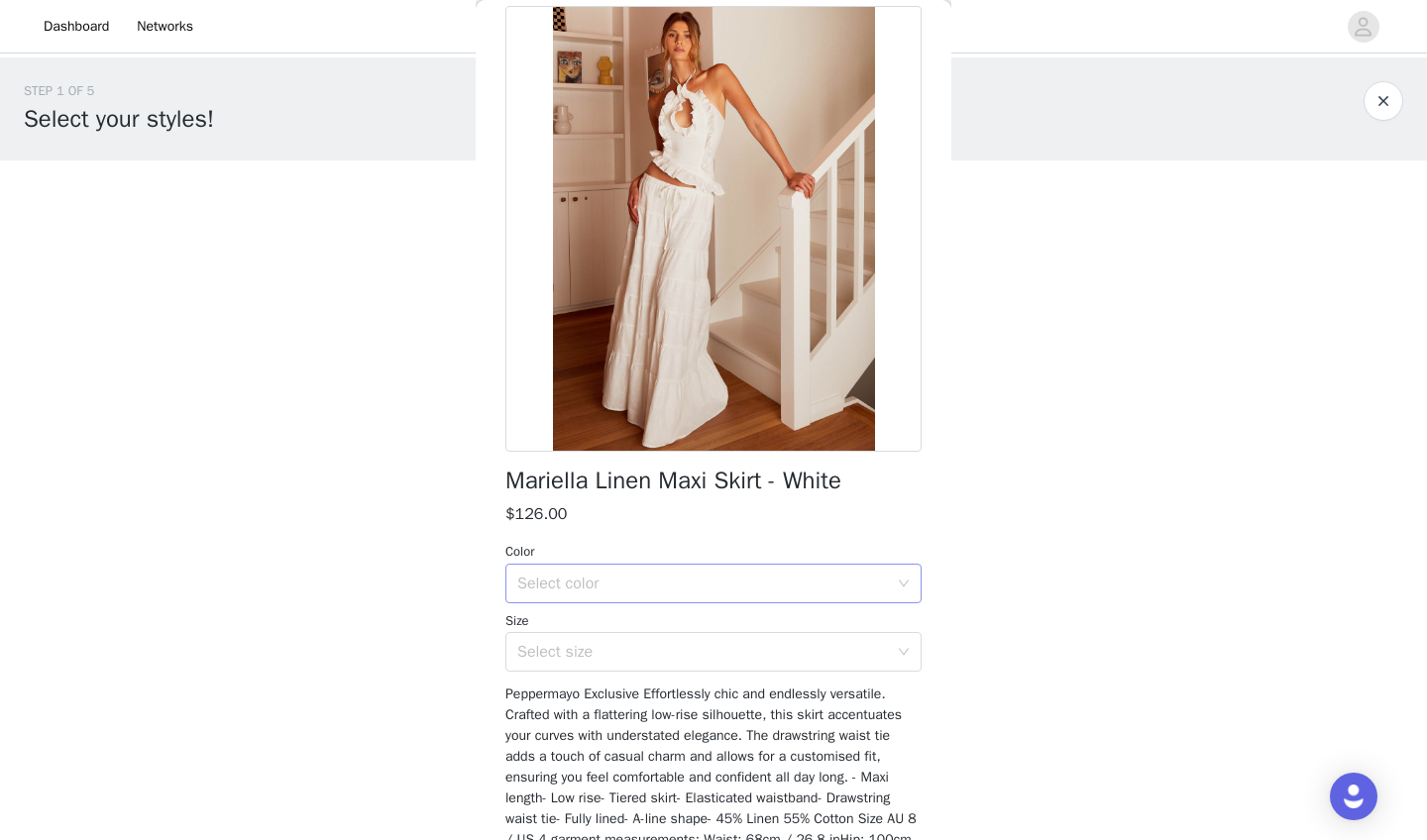 click on "Select color" at bounding box center [703, 583] 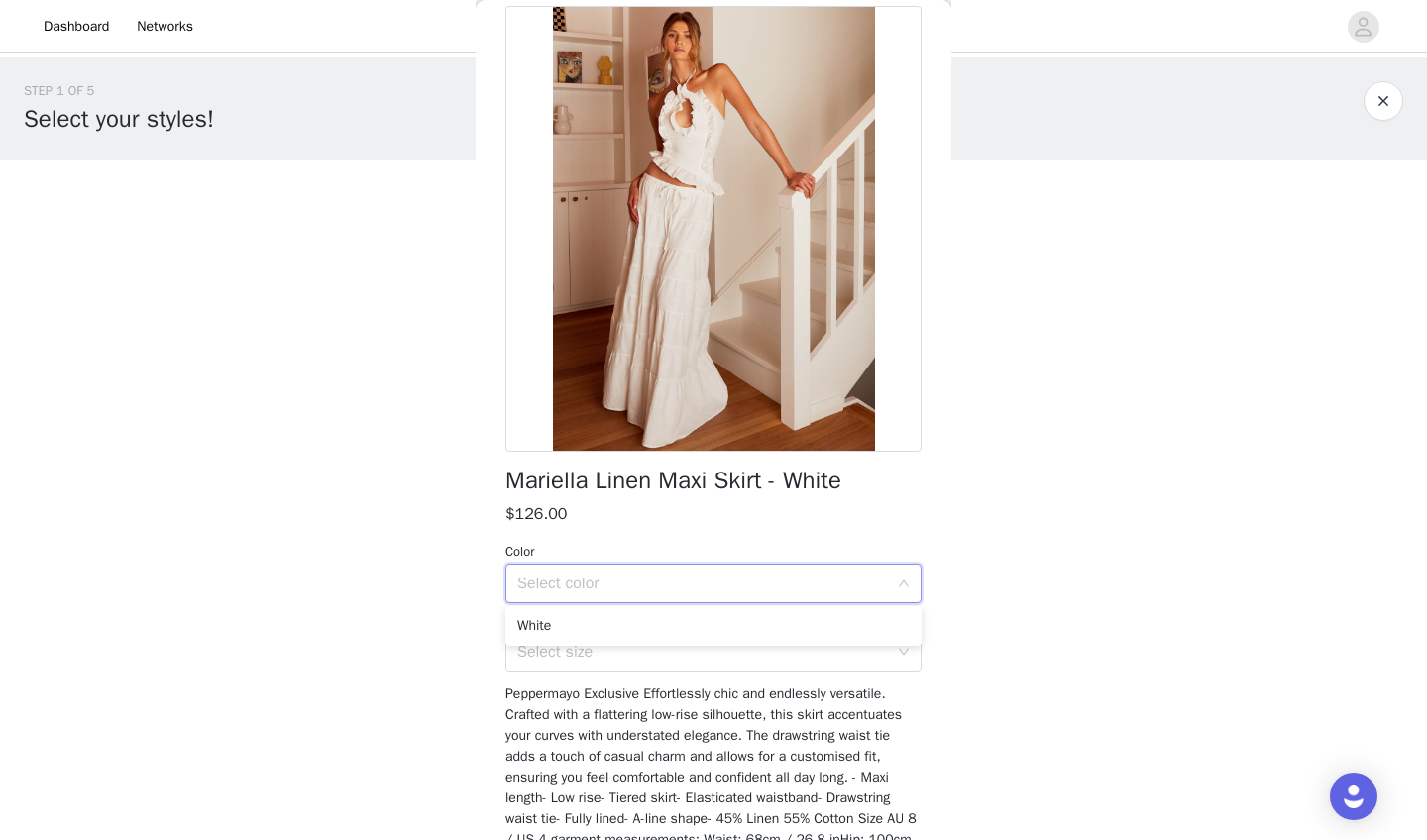 click on "White" at bounding box center (714, 626) 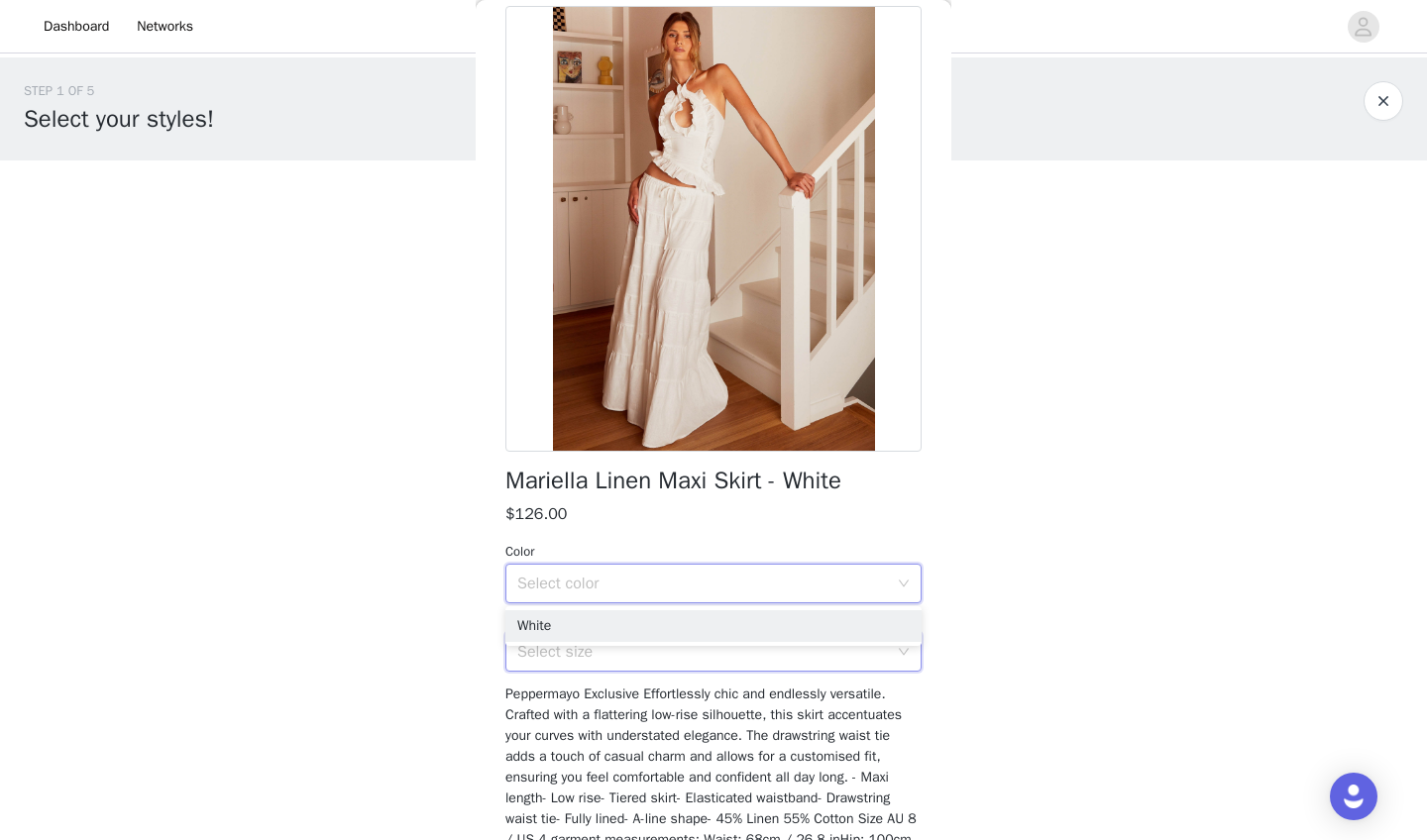 click on "Select size" at bounding box center [707, 652] 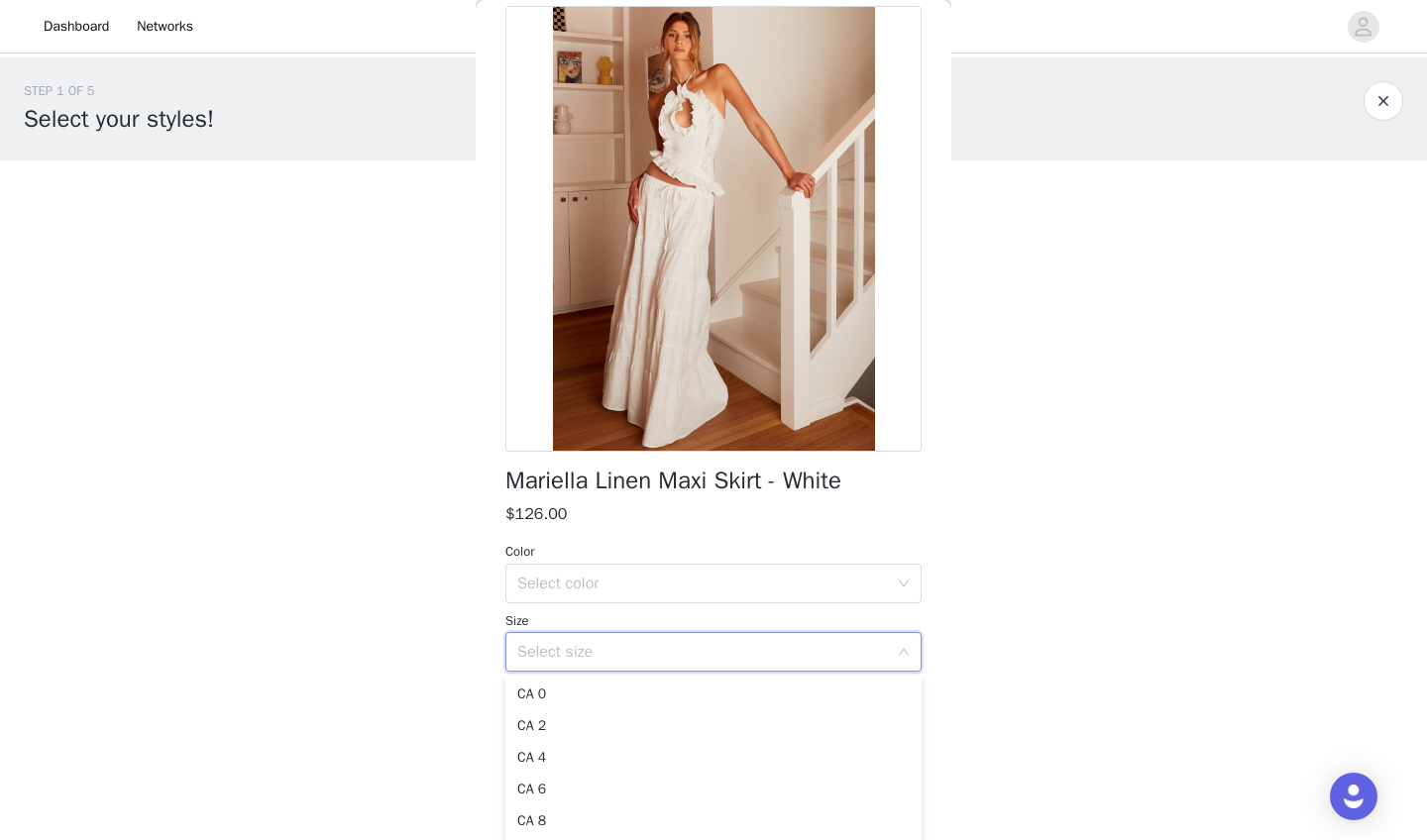 click at bounding box center [714, 229] 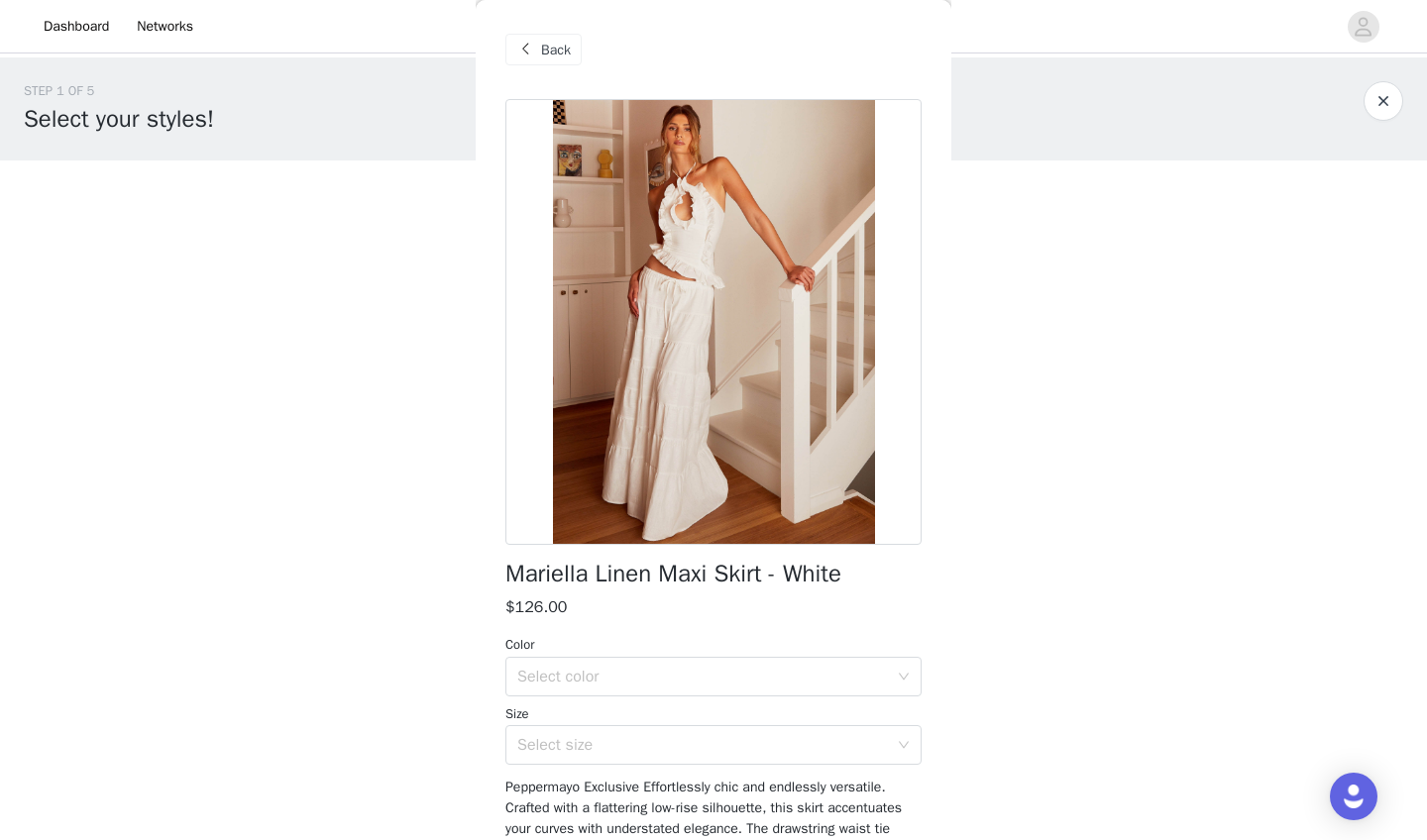 scroll, scrollTop: 0, scrollLeft: 0, axis: both 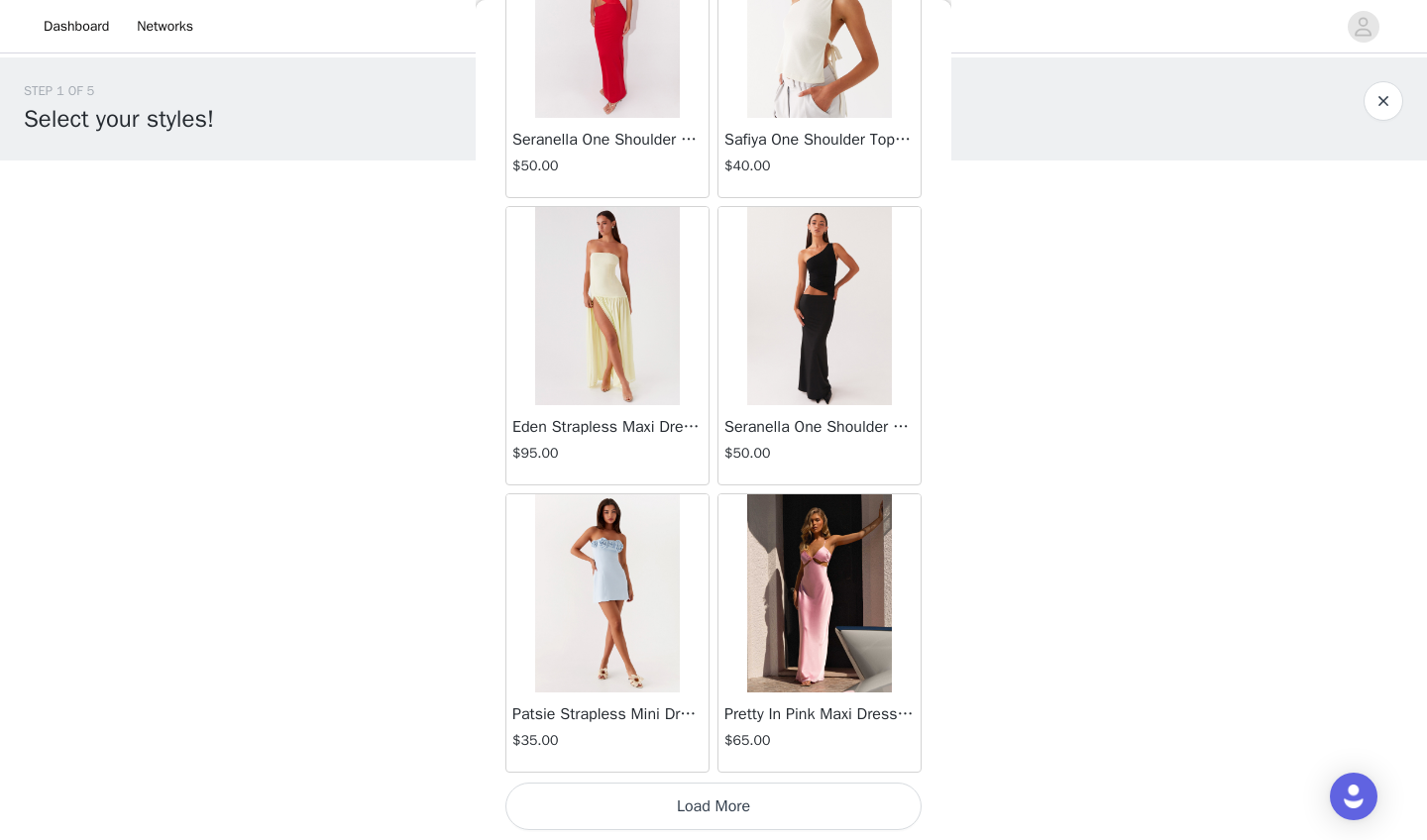 click at bounding box center [819, 593] 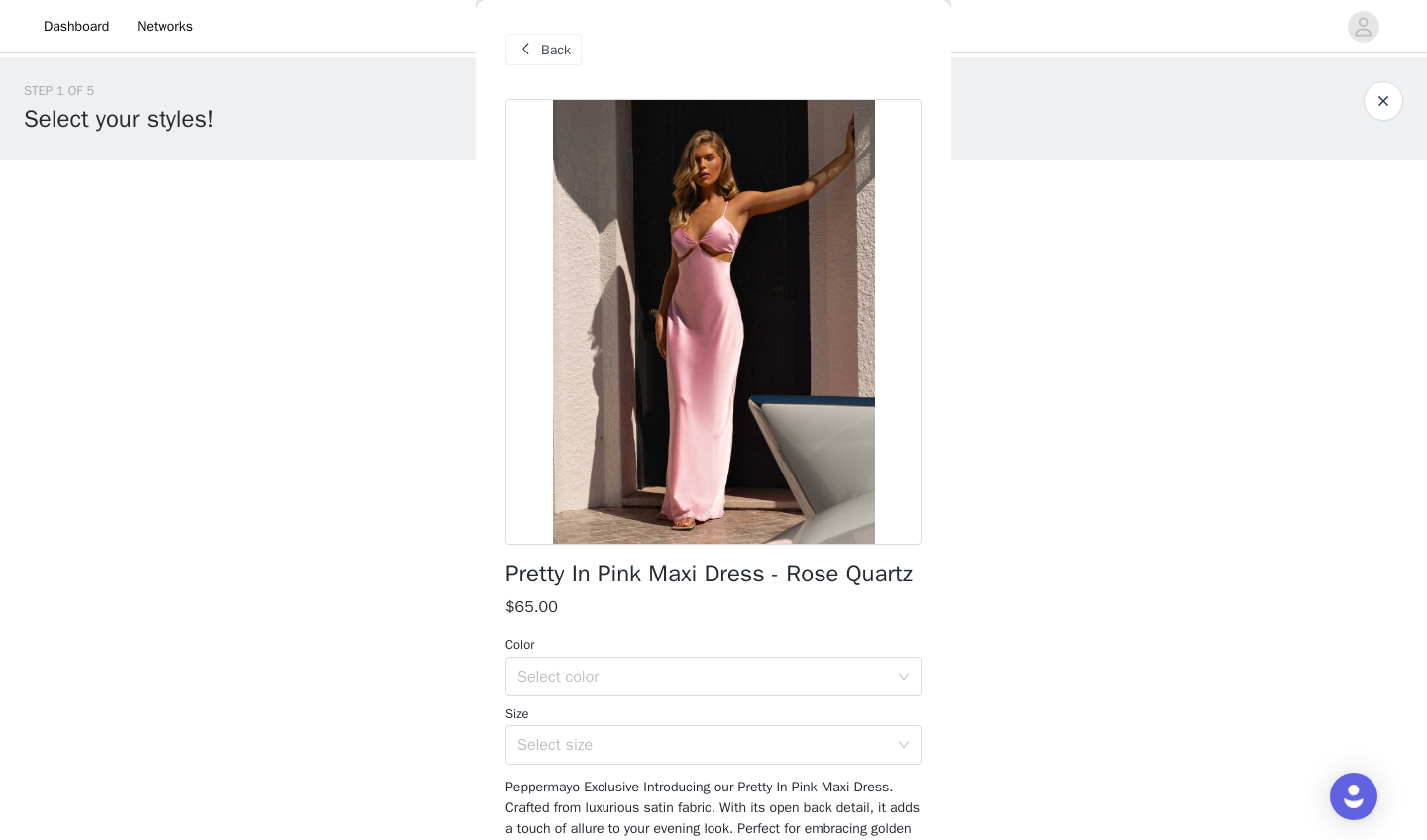 scroll, scrollTop: 0, scrollLeft: 0, axis: both 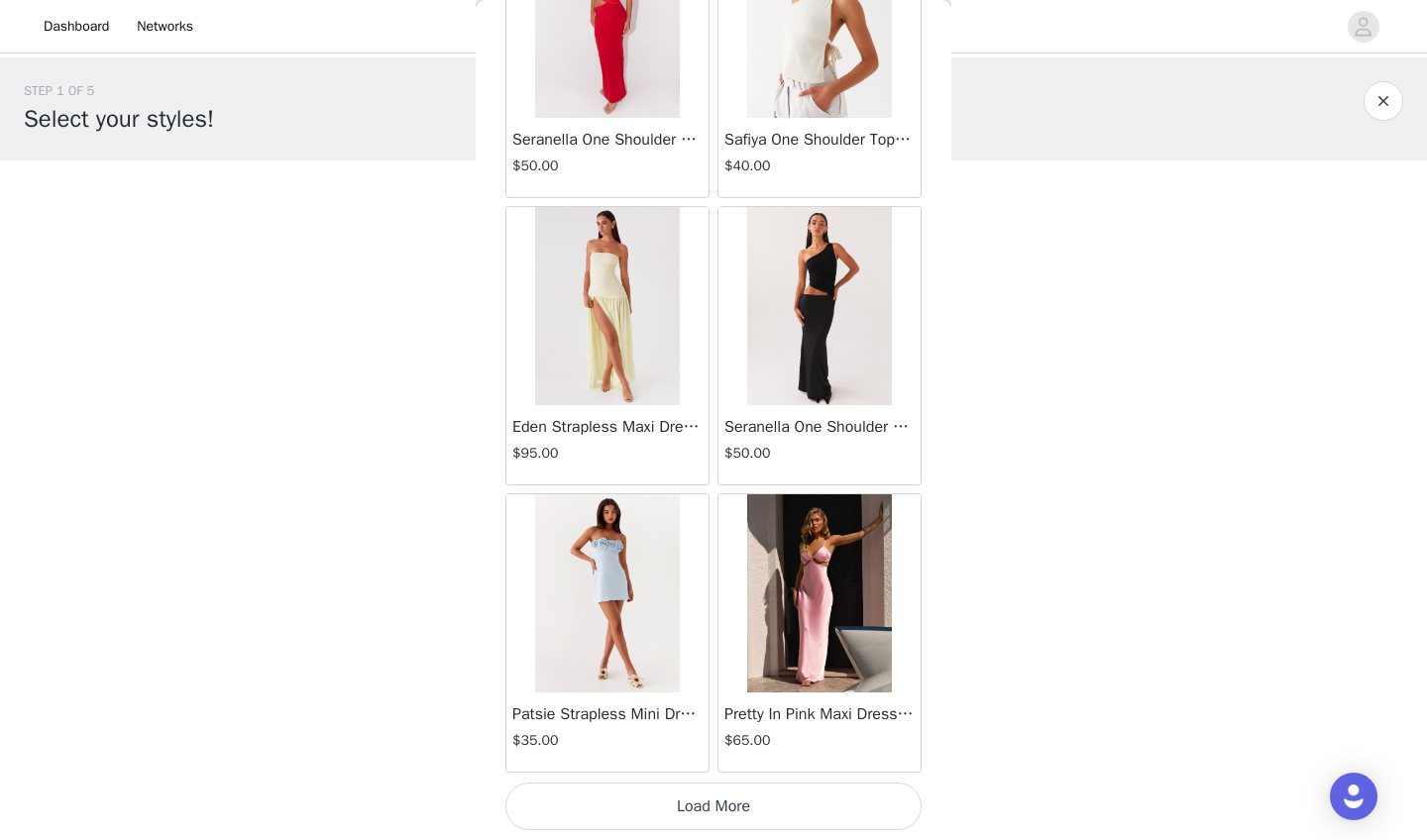 click on "Load More" at bounding box center (714, 806) 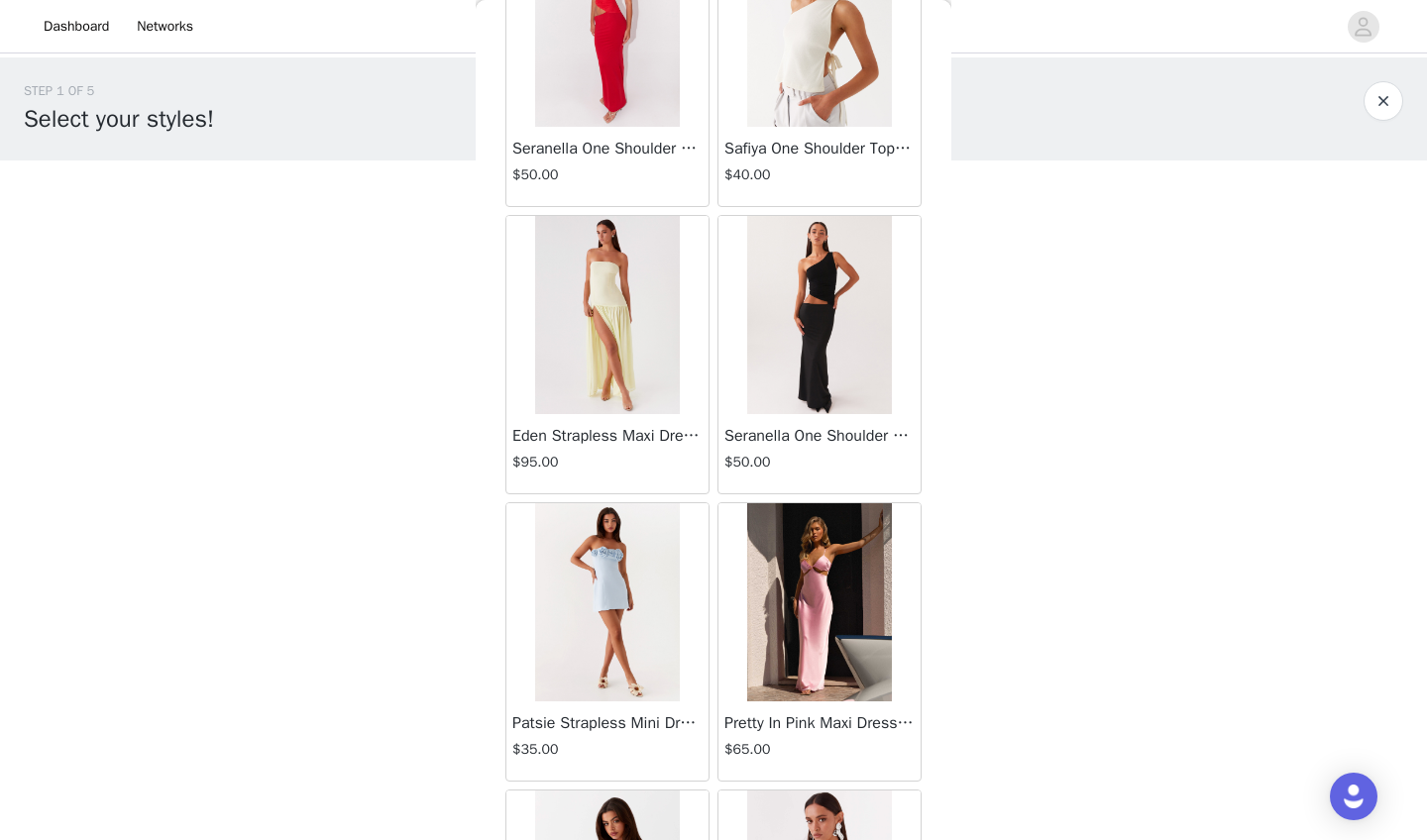 scroll, scrollTop: 0, scrollLeft: 0, axis: both 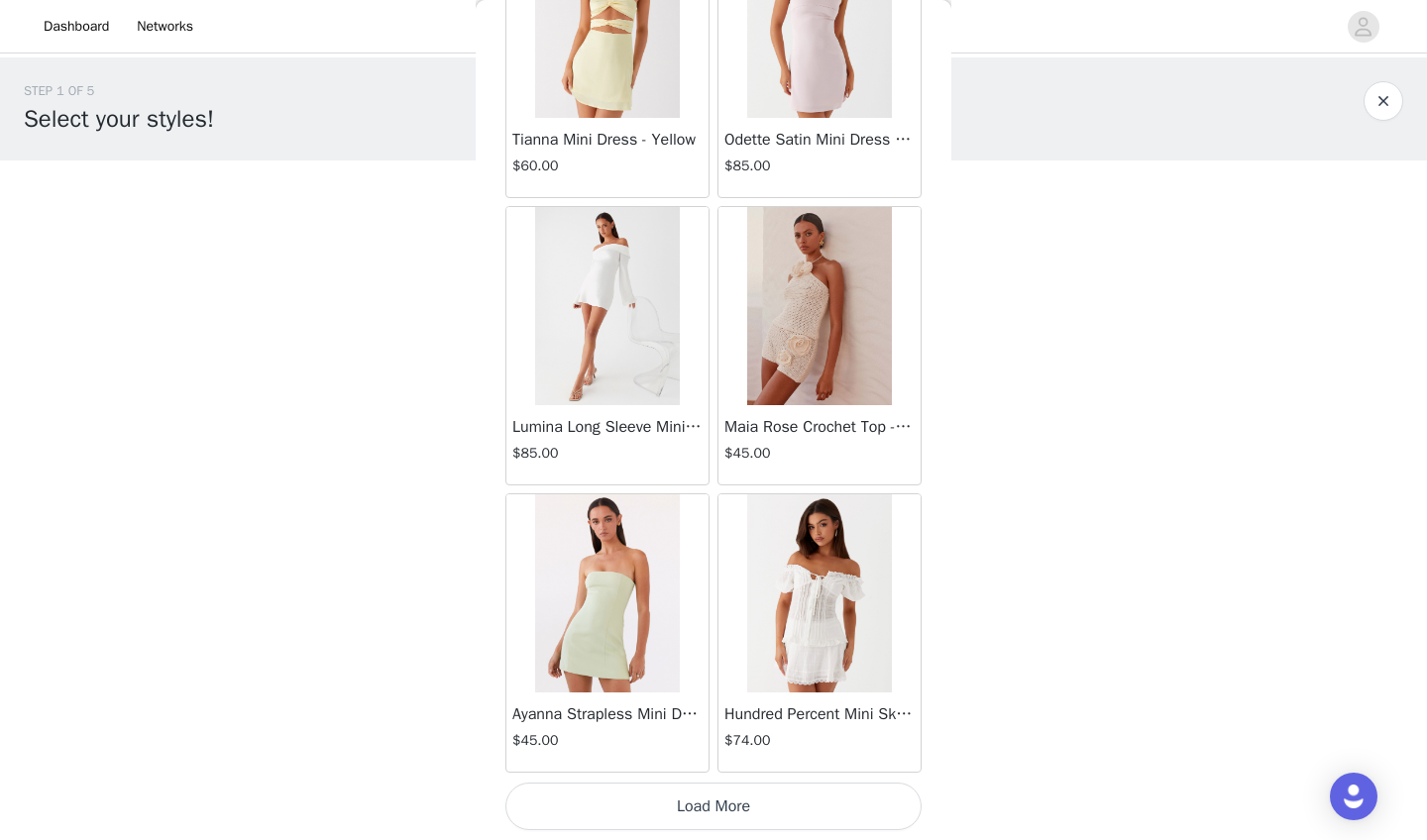 click on "Load More" at bounding box center [714, 806] 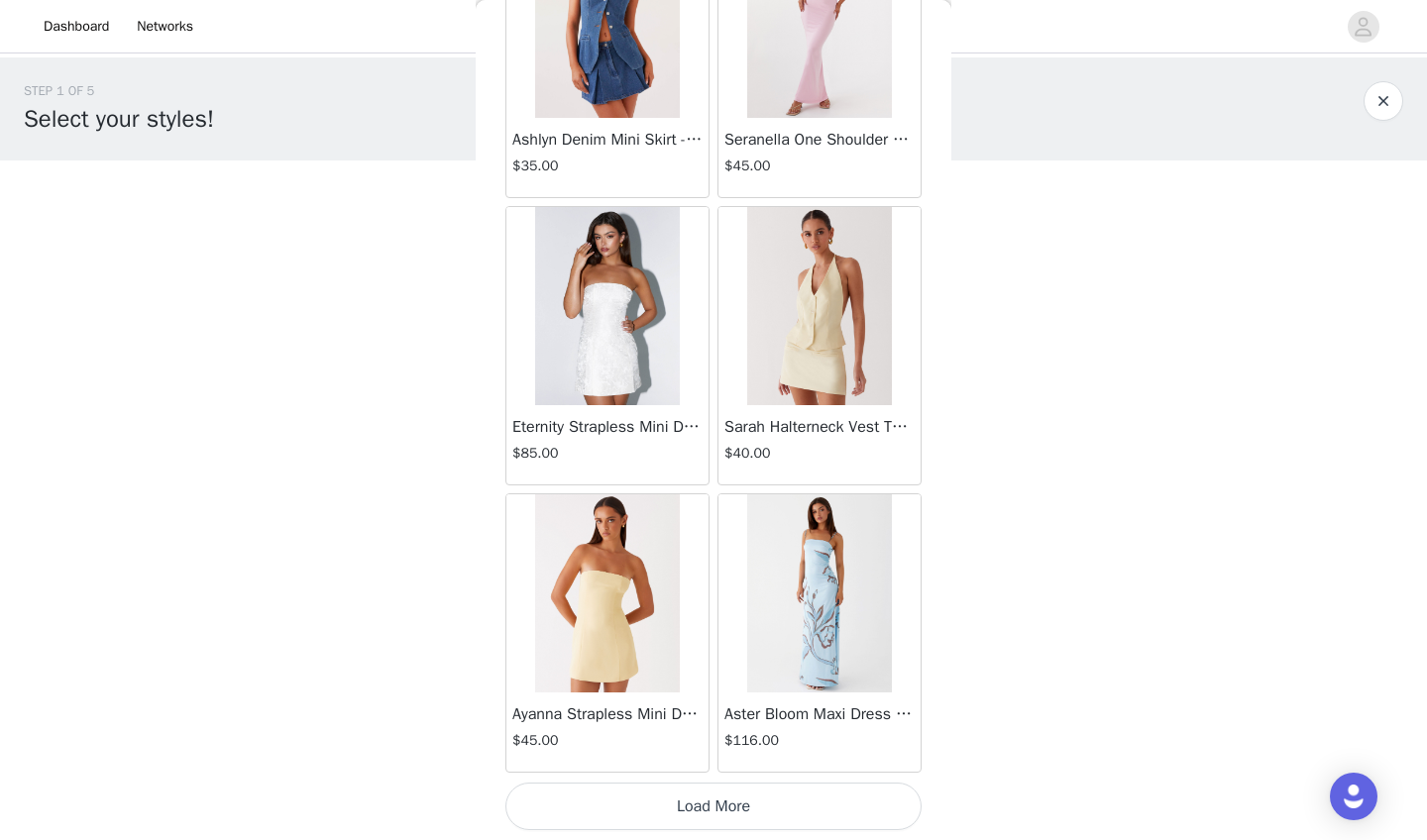 click on "Load More" at bounding box center (714, 806) 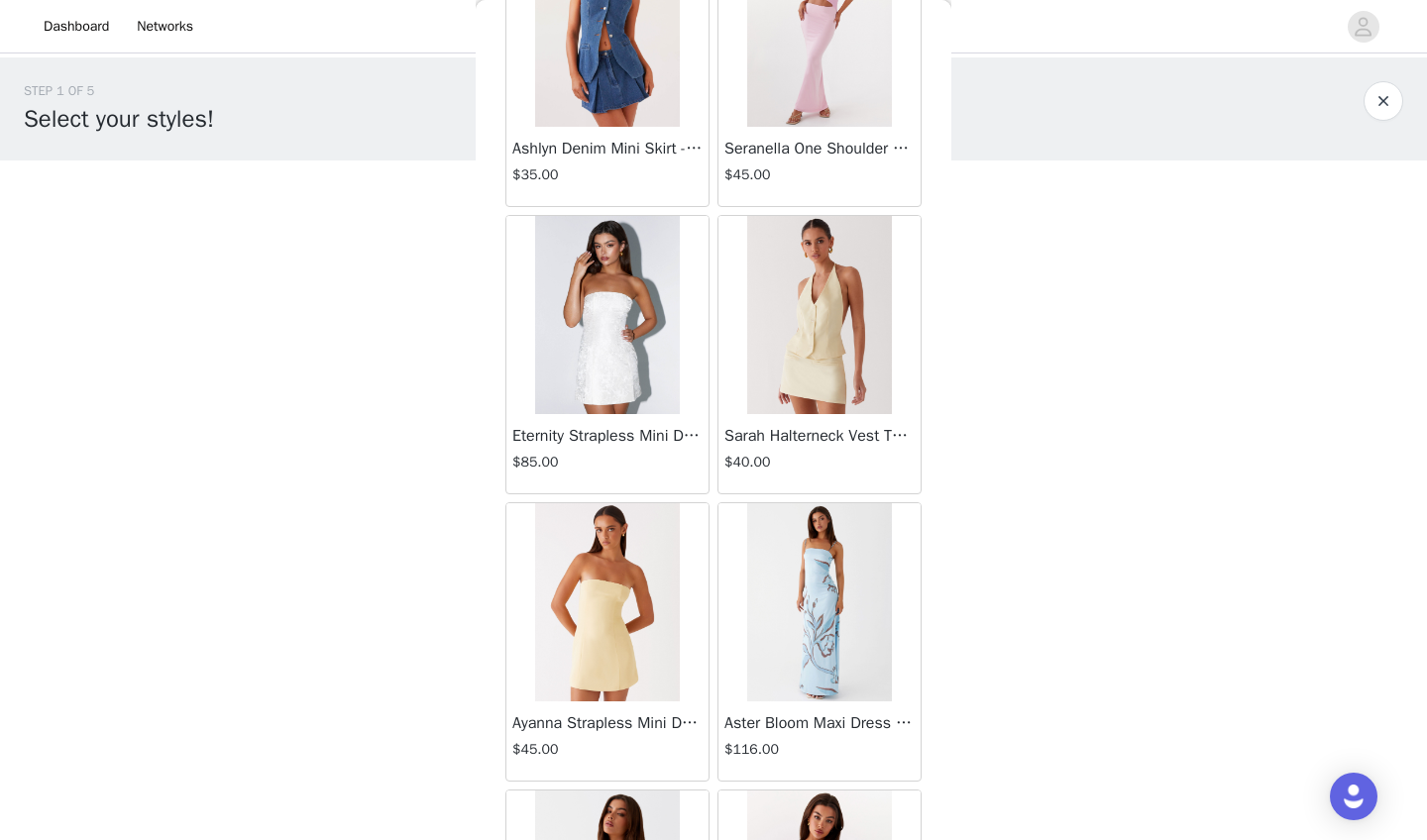 scroll, scrollTop: 0, scrollLeft: 0, axis: both 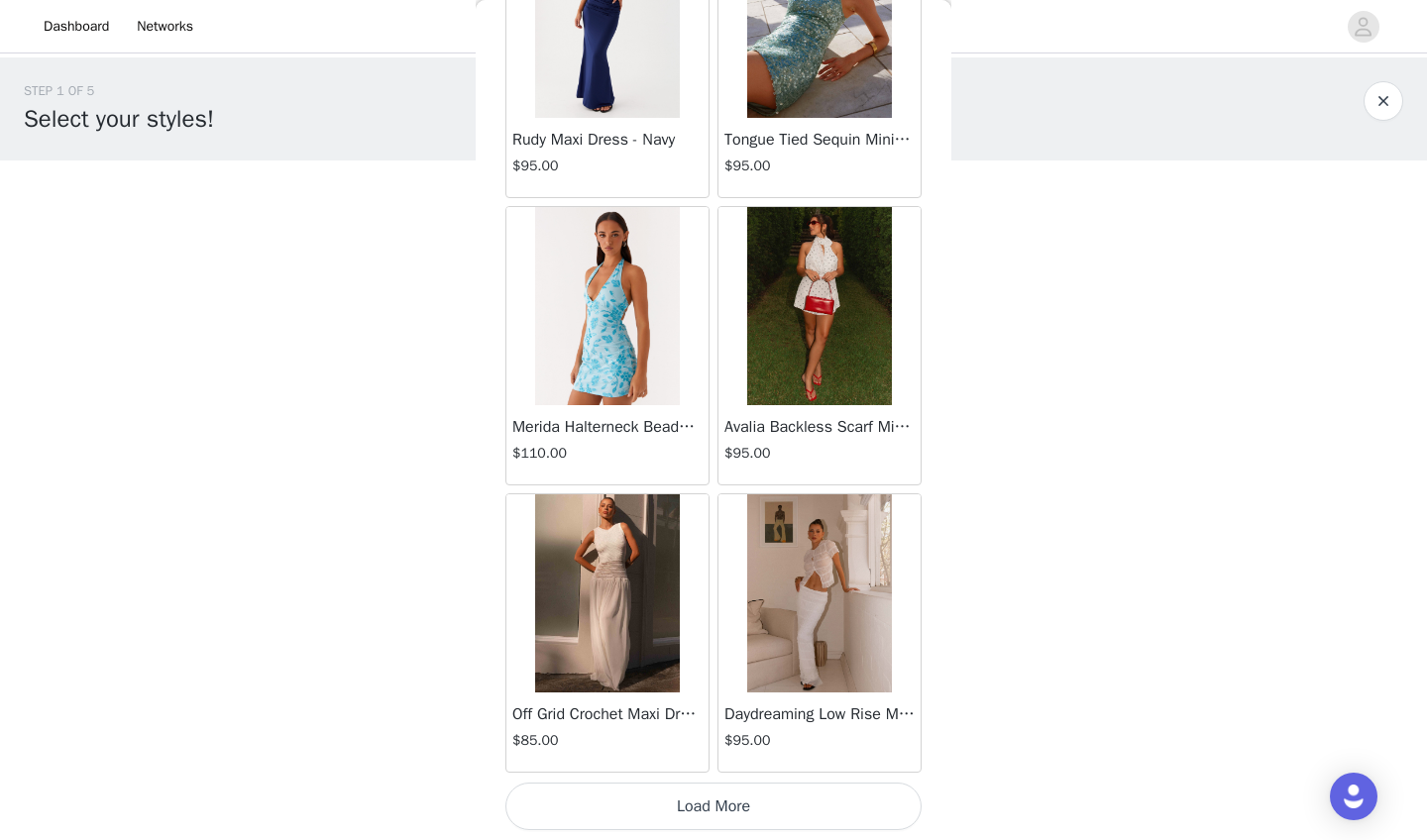 click on "Aullie Mini Dress - White   $60.00       Mira Halter Neck Mini Dress - Black   $85.00       Heavy Hearted Mini Dress - Yellow   $85.00       Hundred Percent Puff Sleeve Top - White   $105.00       Love Seeker Corset Mini Dress - Red   $45.00       Cherish You Buckle Top - Red   $30.00       Ayla Satin Mini Dress - Yellow   $105.00       Rudy Tube Top - Ivory   $30.00       Keira Linen Mini Dress - White   $105.00       Not One Time Knit Mini Dress - Red   $35.00       Carmel Maxi Dress - Brown   $126.00       Moorey Beaded Mini Dress - Blue   $45.00       Solaris Strapless Maxi Dress - Blue Floral   $126.00       Lyrical Maxi Dress - Ivory   $95.00       Garden Kisses Shirred Mini Dress - Red   $60.00       Under The Pagoda Maxi Dress - Amber   $137.00       At Last Halterneck Top - Brown   $74.00       Annalissa Linen Mini Dress - Yellow   $35.00       Girls Like Us Ruched Mini Shorts - White   $74.00       Keanna Low Rise Denim Jeans - Washed Denim   $105.00       Jocelyn Maxi Dress - Sage   $95.00" at bounding box center [714, -6373] 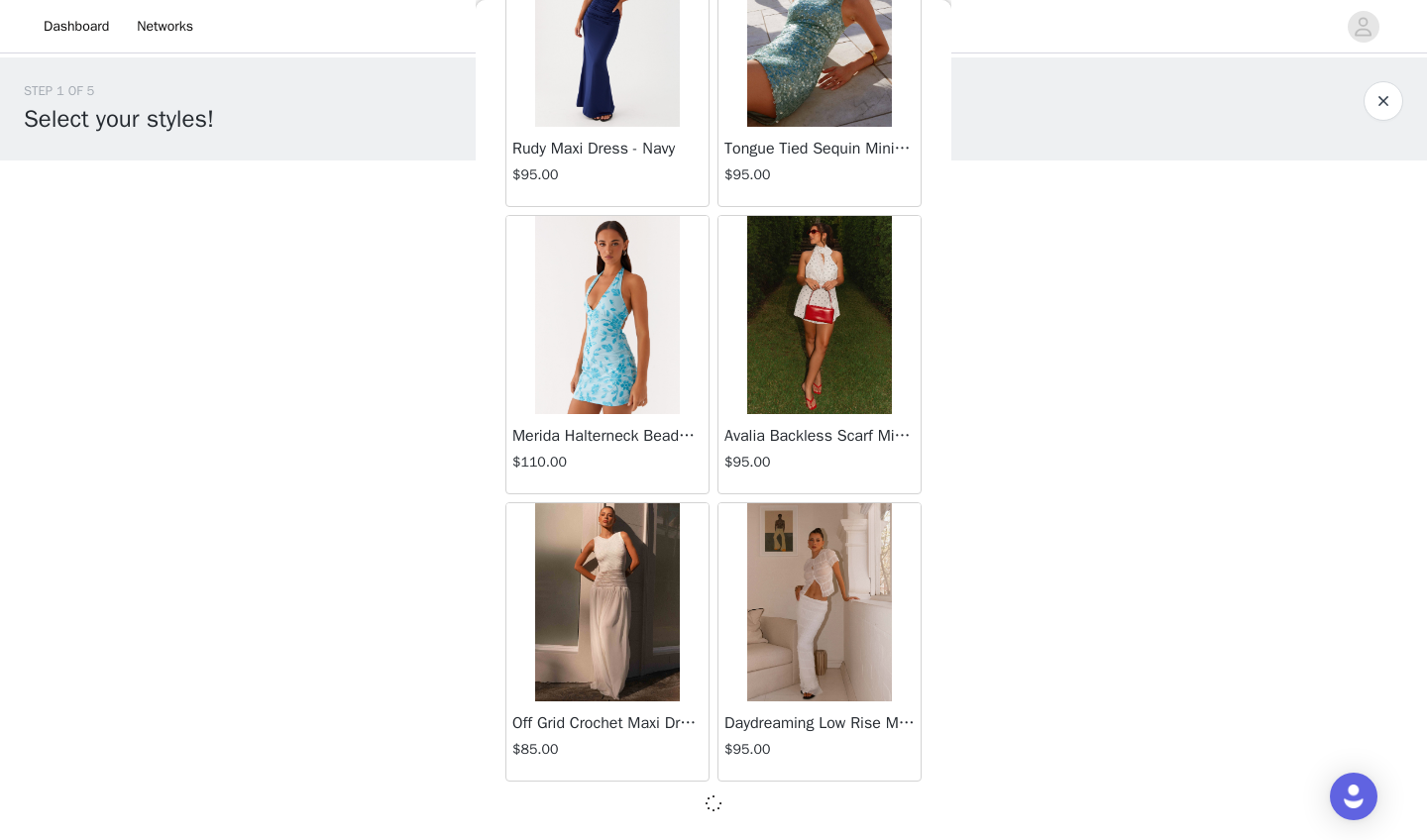 scroll, scrollTop: 13673, scrollLeft: 0, axis: vertical 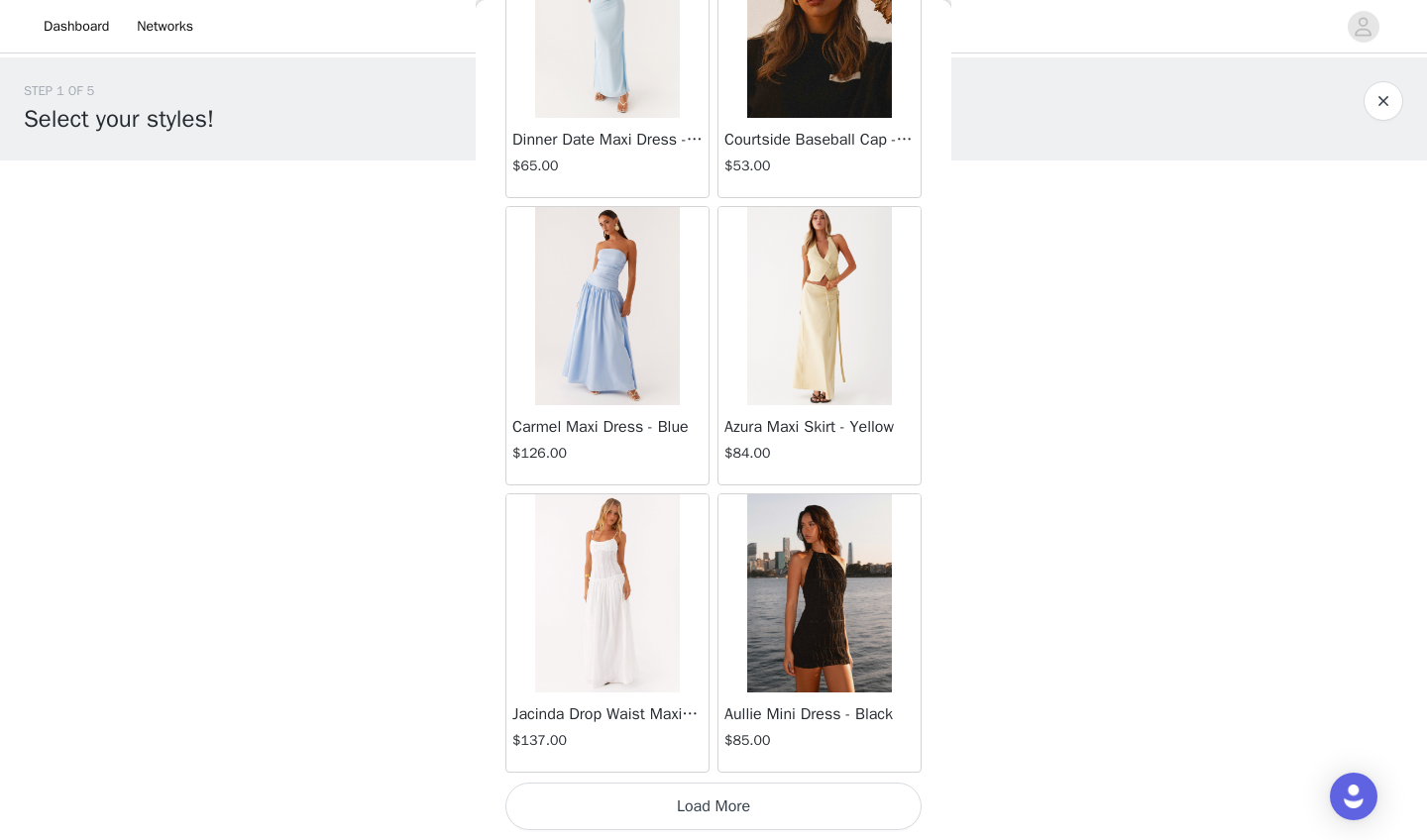 click on "Load More" at bounding box center [714, 806] 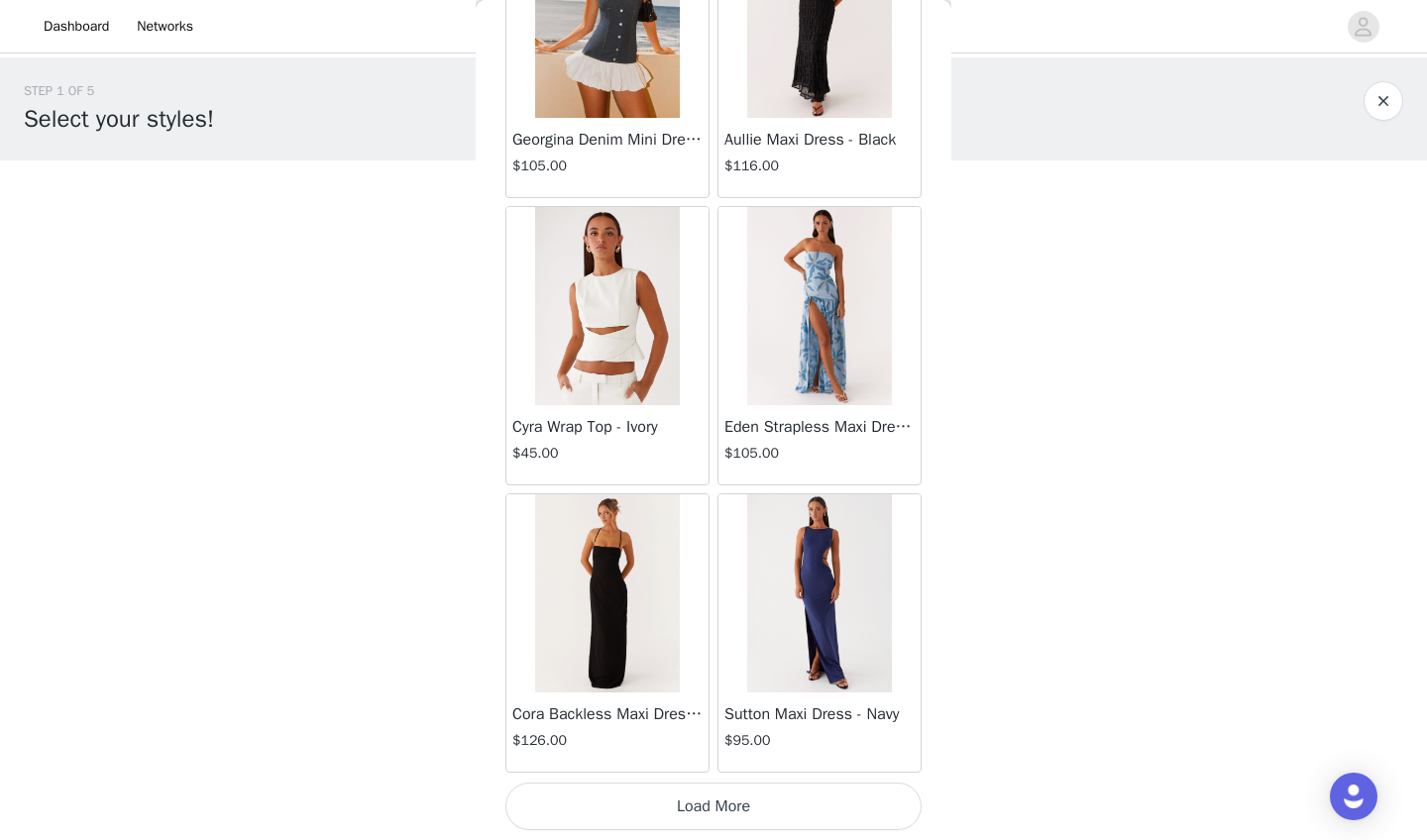 scroll, scrollTop: 19427, scrollLeft: 0, axis: vertical 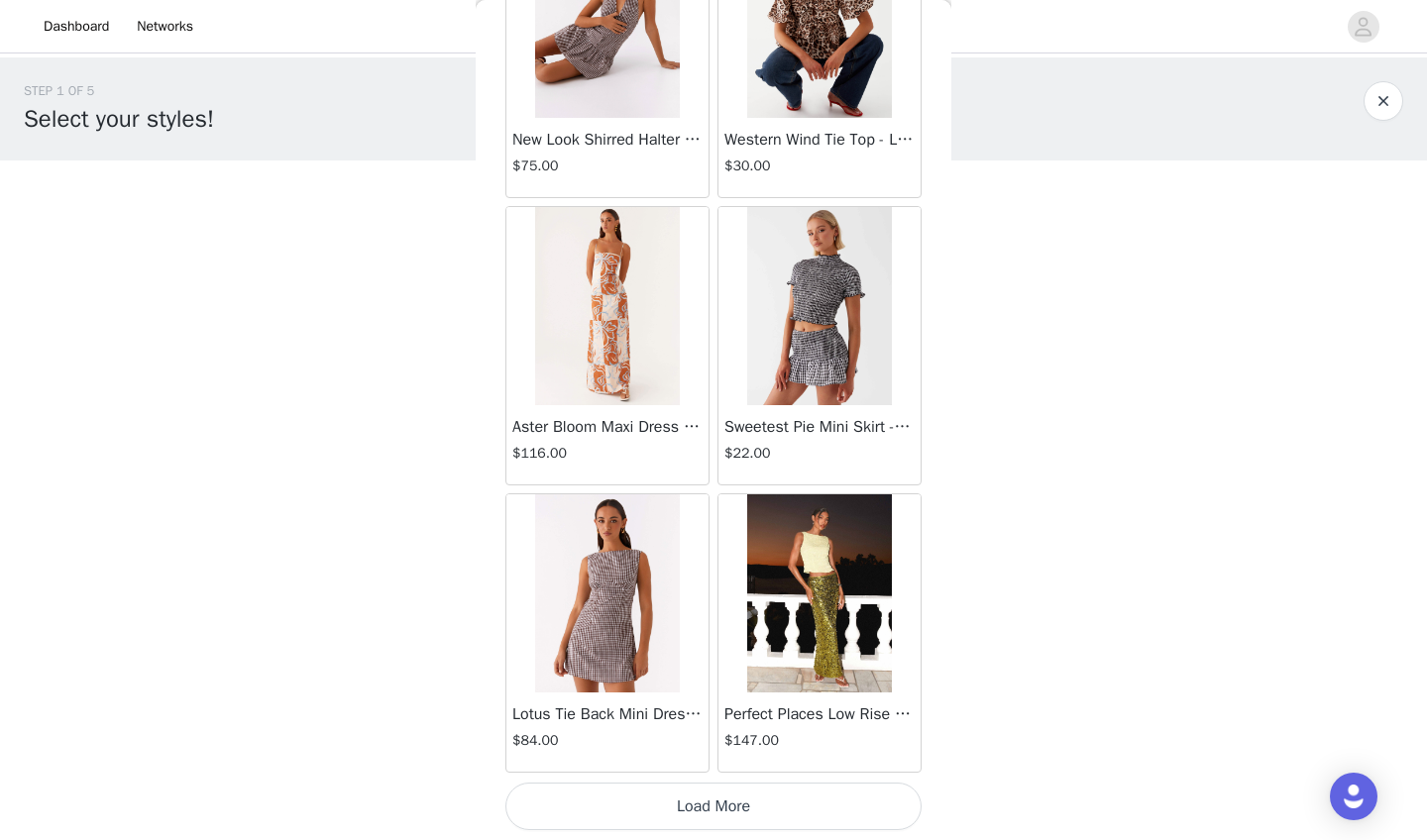click on "Load More" at bounding box center [714, 806] 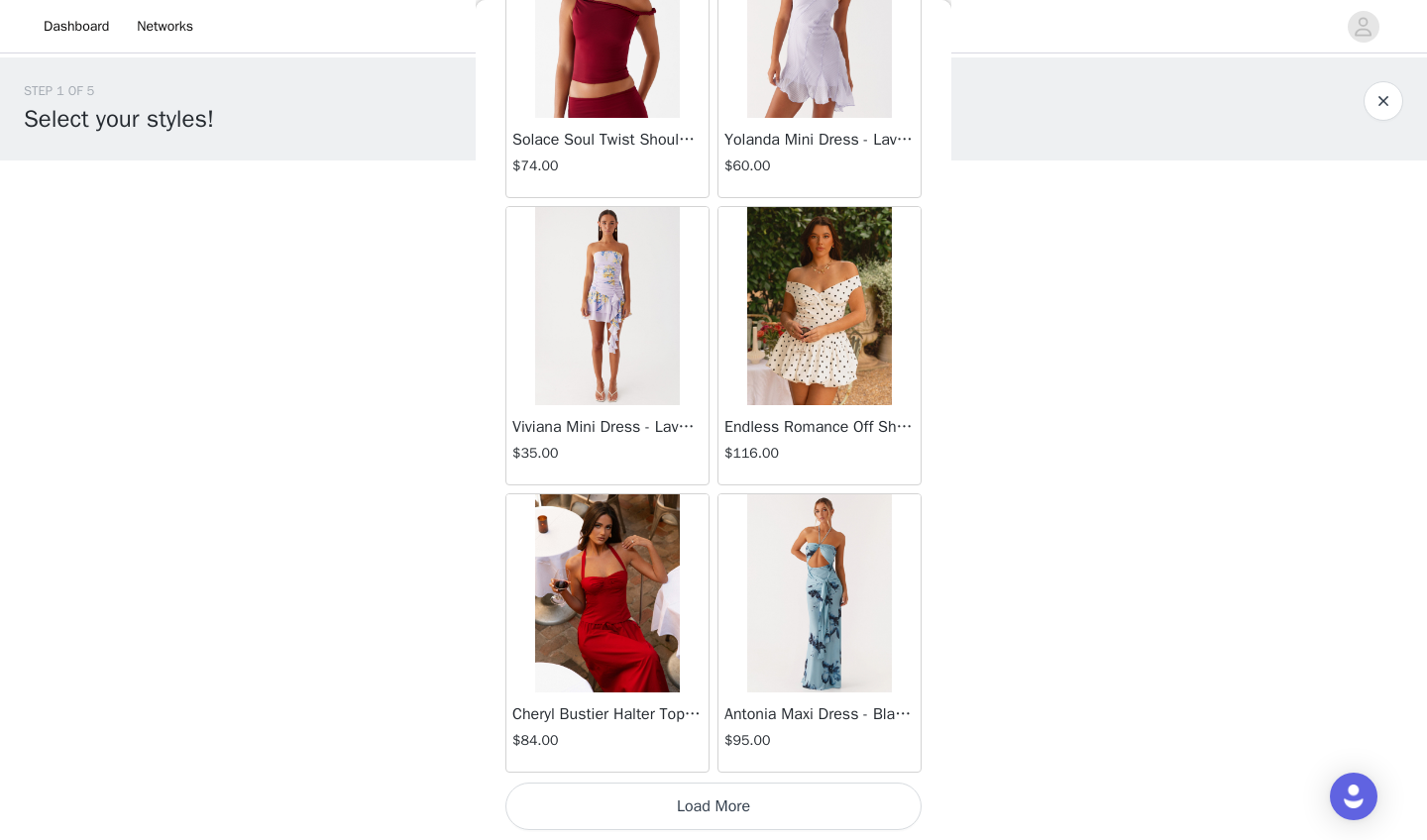 click on "Load More" at bounding box center [714, 806] 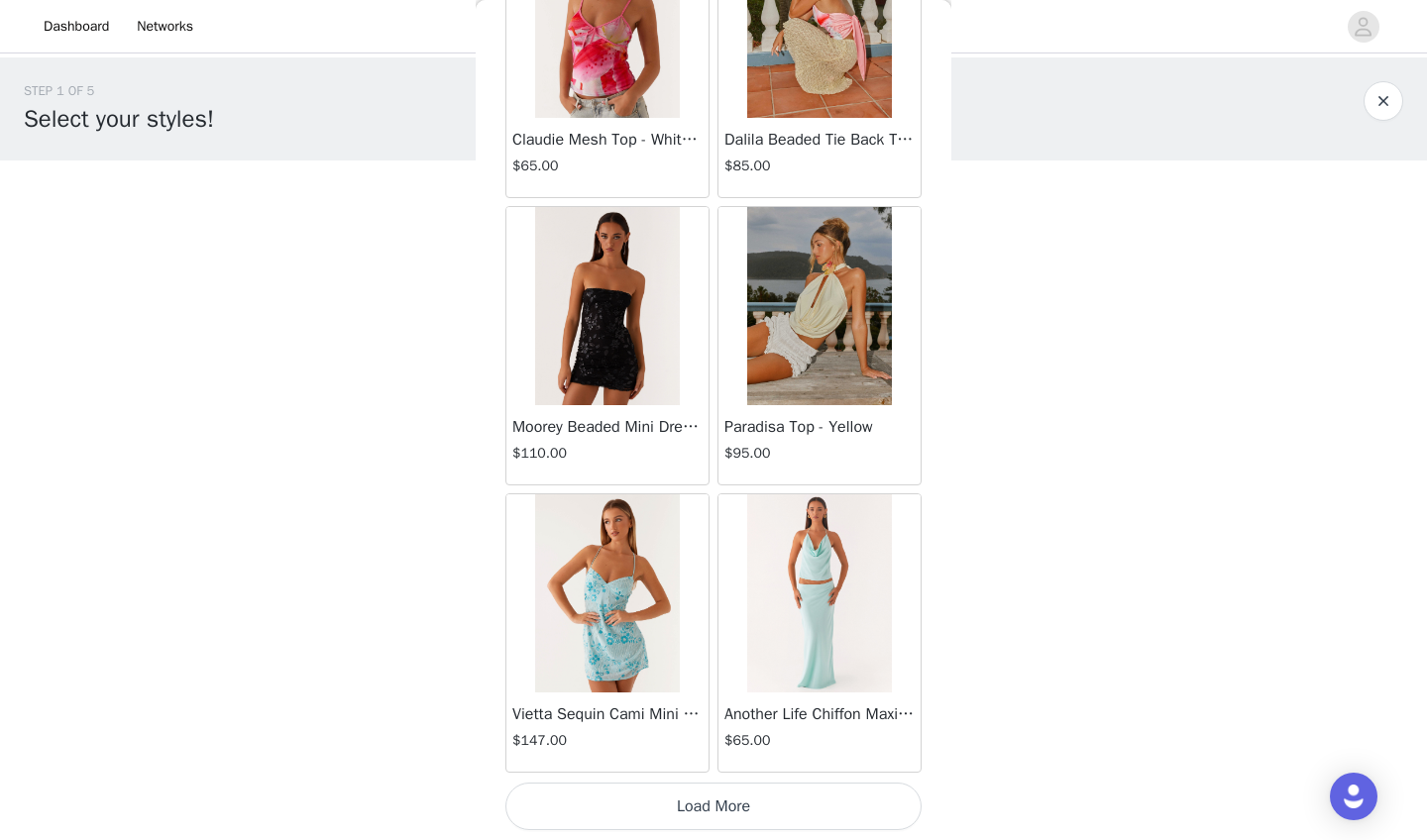 click on "Load More" at bounding box center (714, 806) 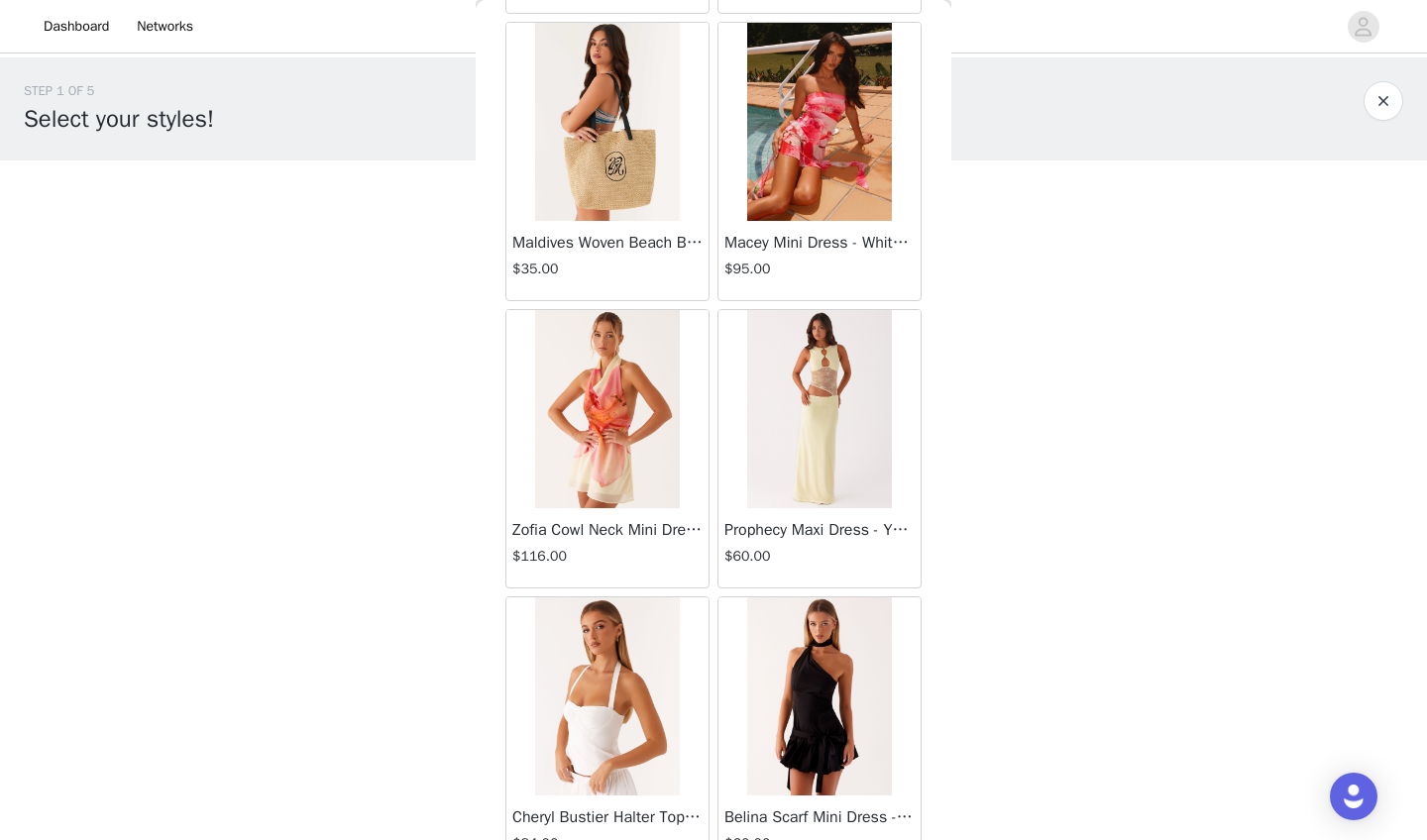 scroll, scrollTop: 28802, scrollLeft: 0, axis: vertical 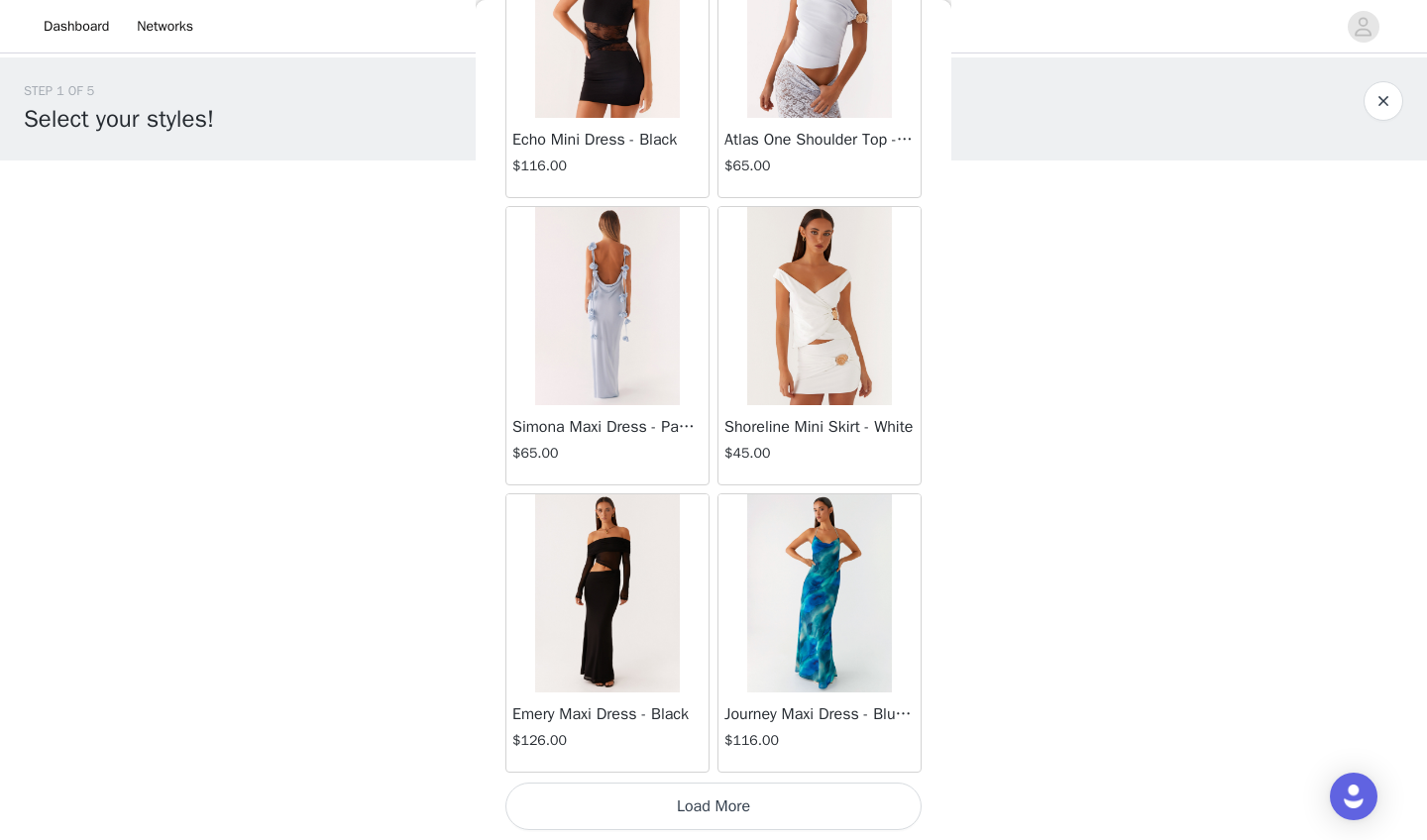click on "Load More" at bounding box center (714, 806) 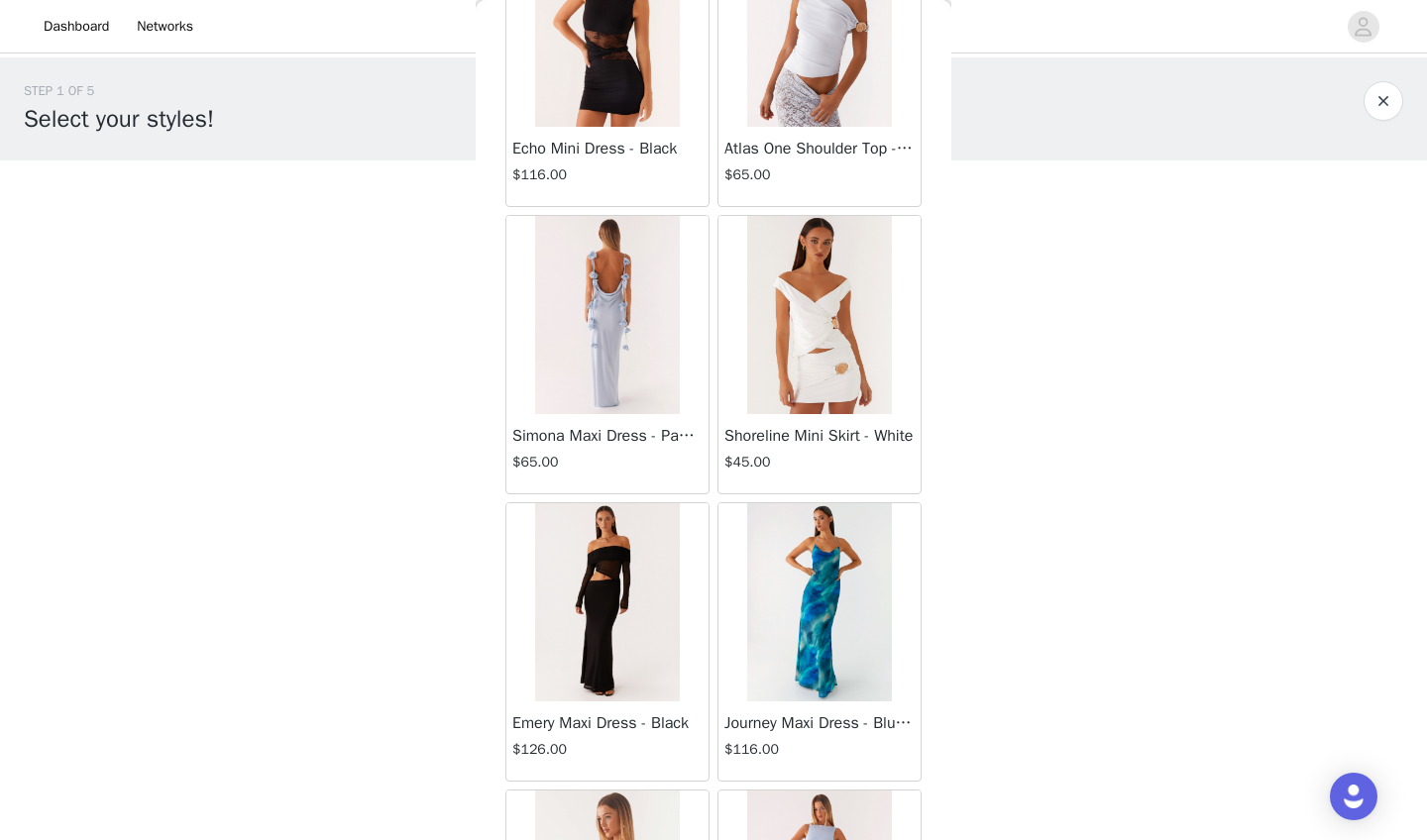 scroll, scrollTop: 0, scrollLeft: 0, axis: both 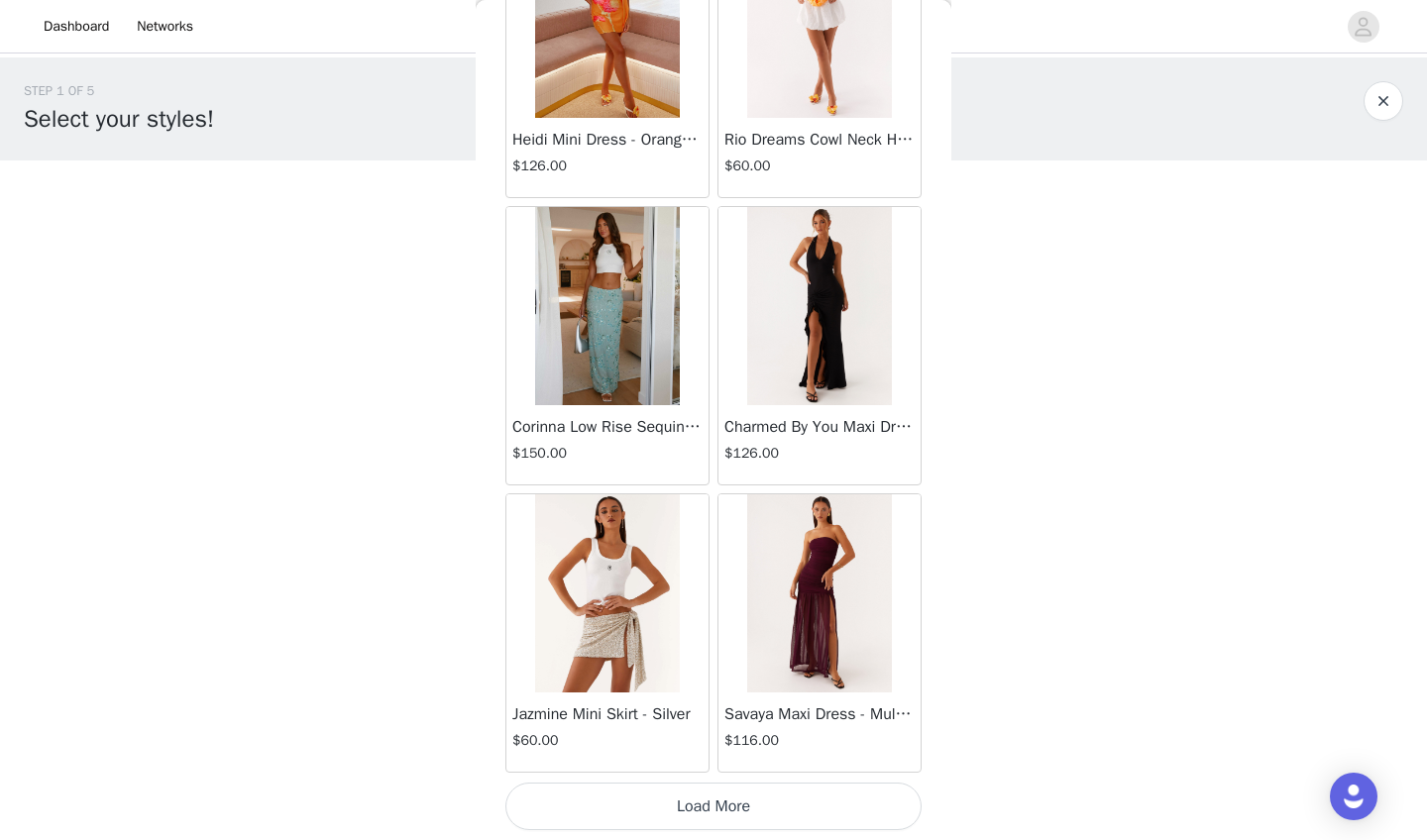 click on "Load More" at bounding box center [714, 806] 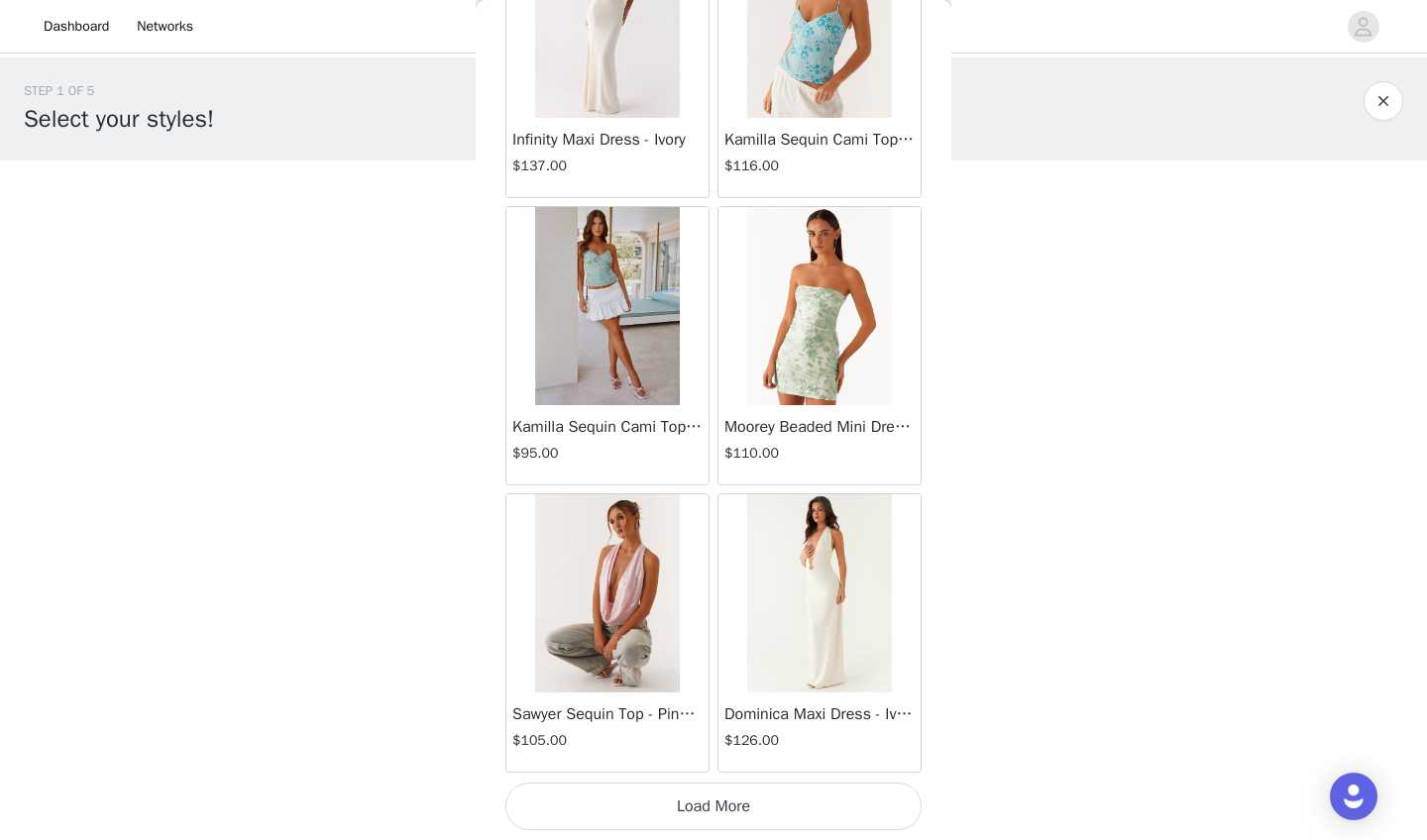 scroll, scrollTop: 36663, scrollLeft: 0, axis: vertical 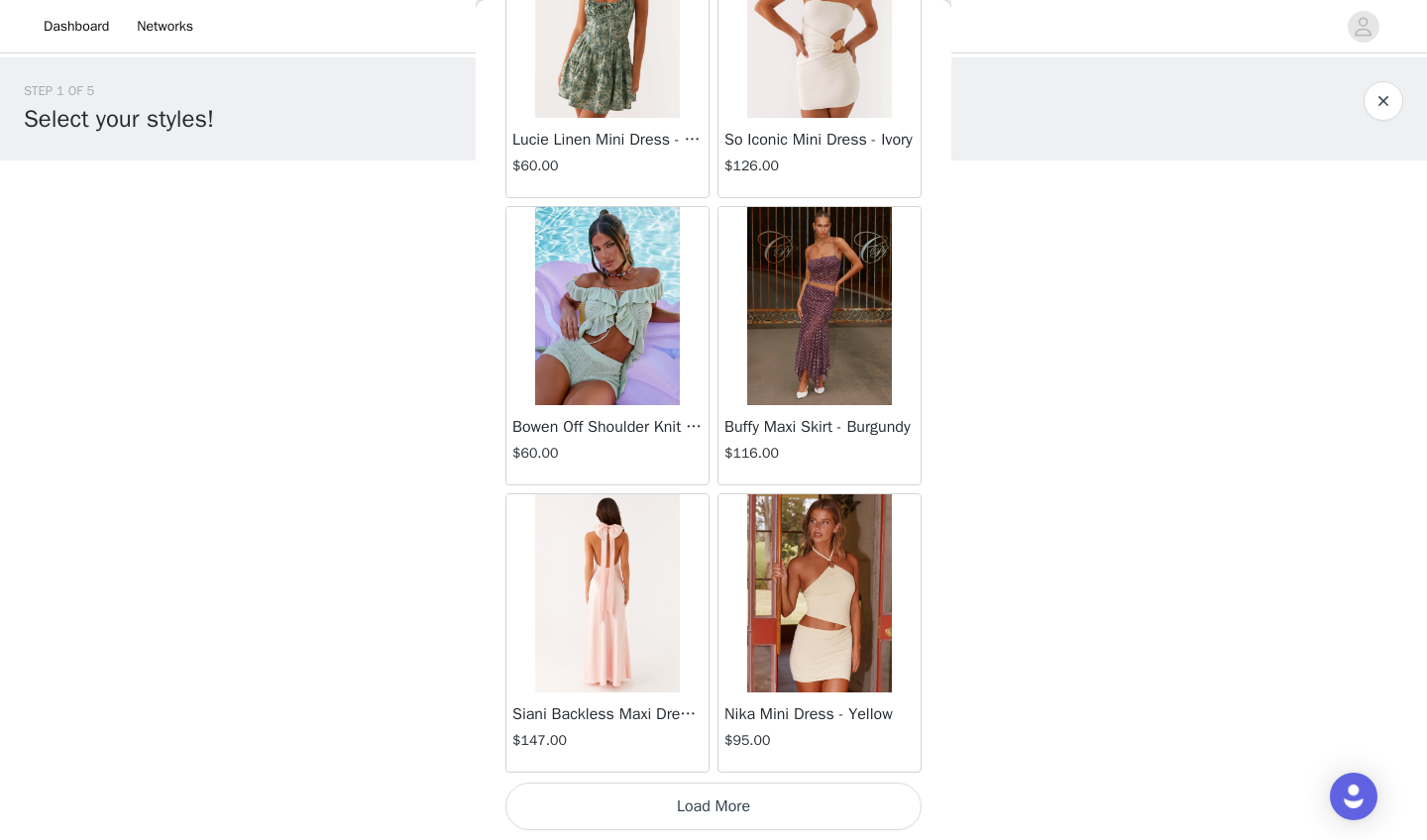click at bounding box center (606, 593) 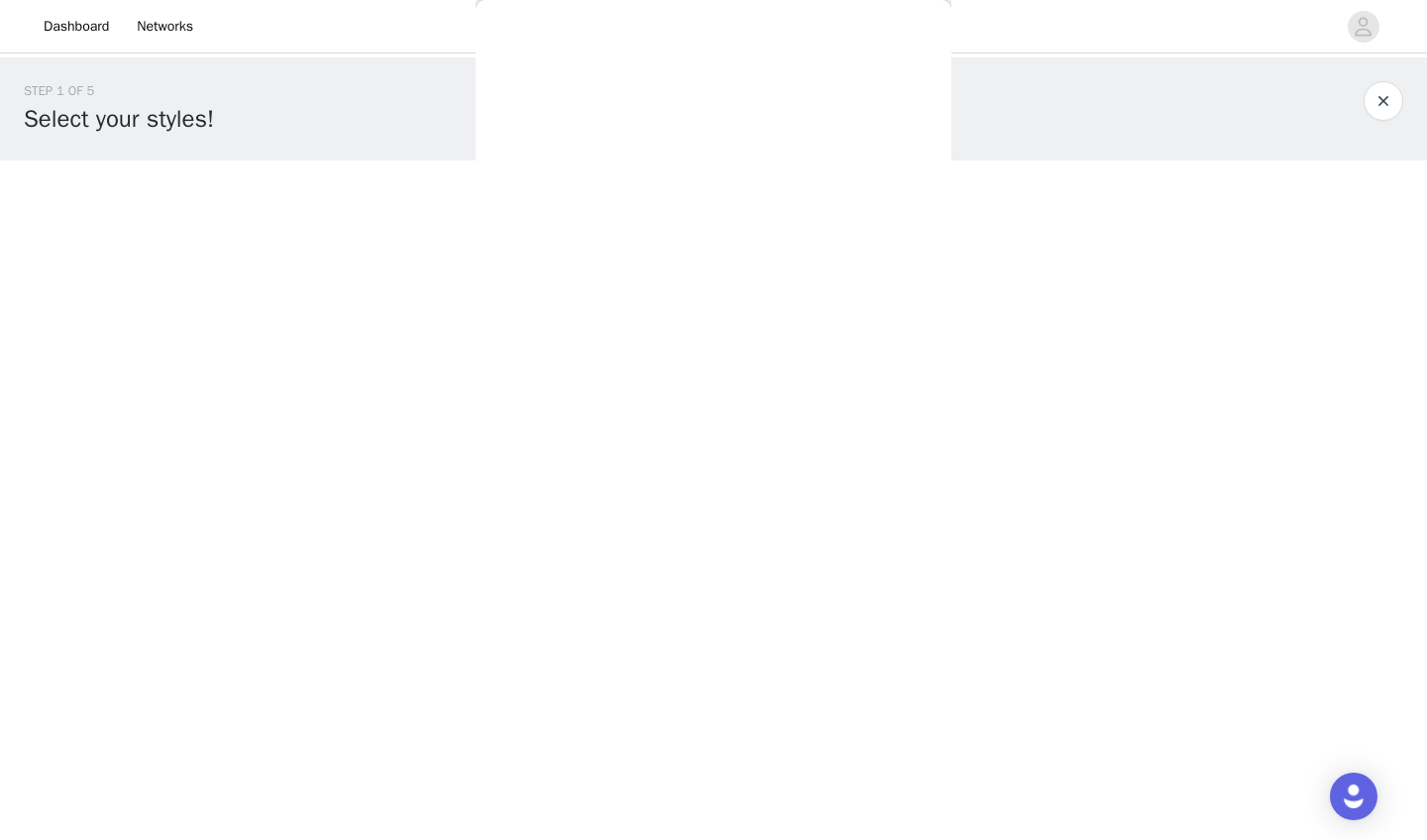 scroll, scrollTop: 0, scrollLeft: 0, axis: both 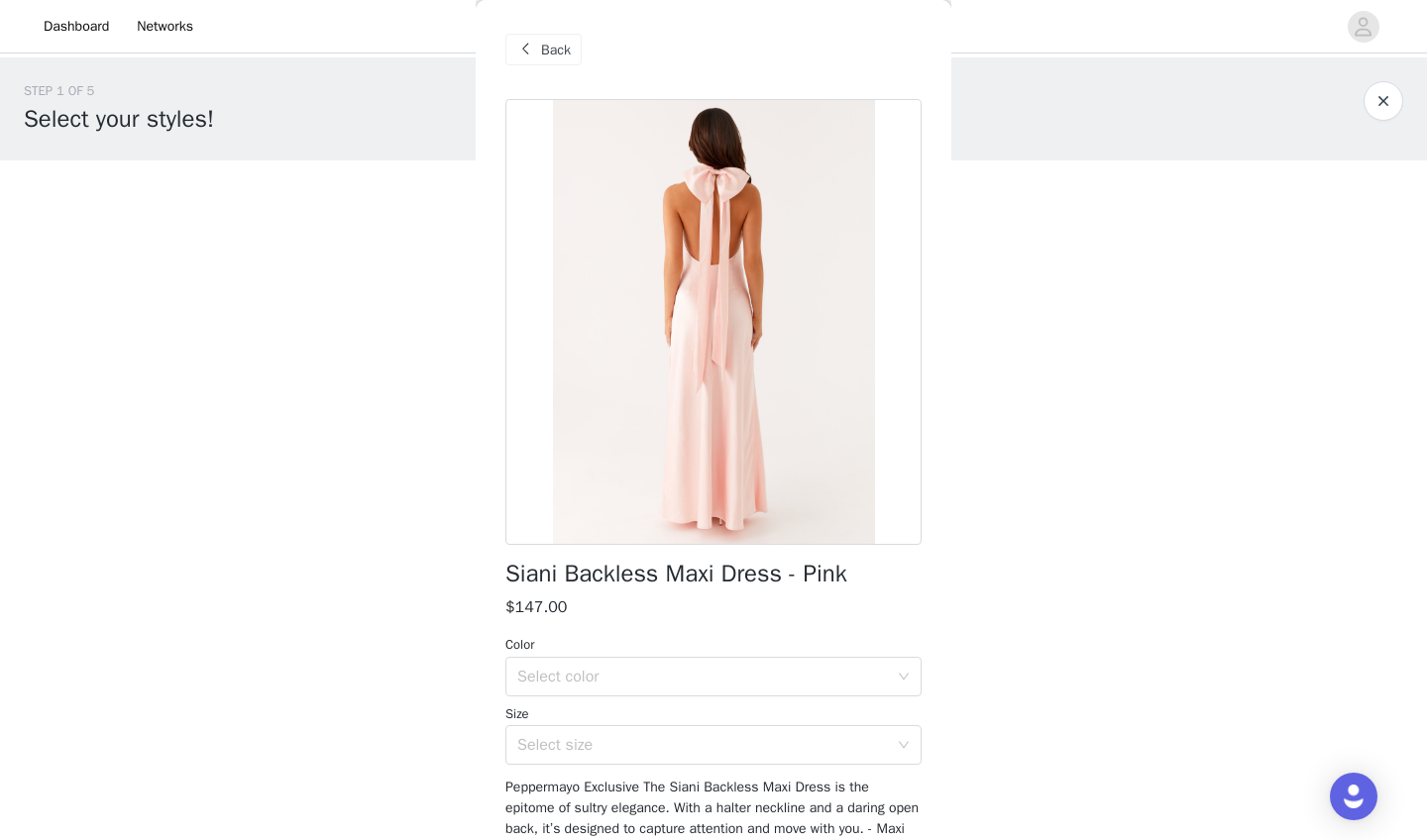 click on "Back" at bounding box center (556, 50) 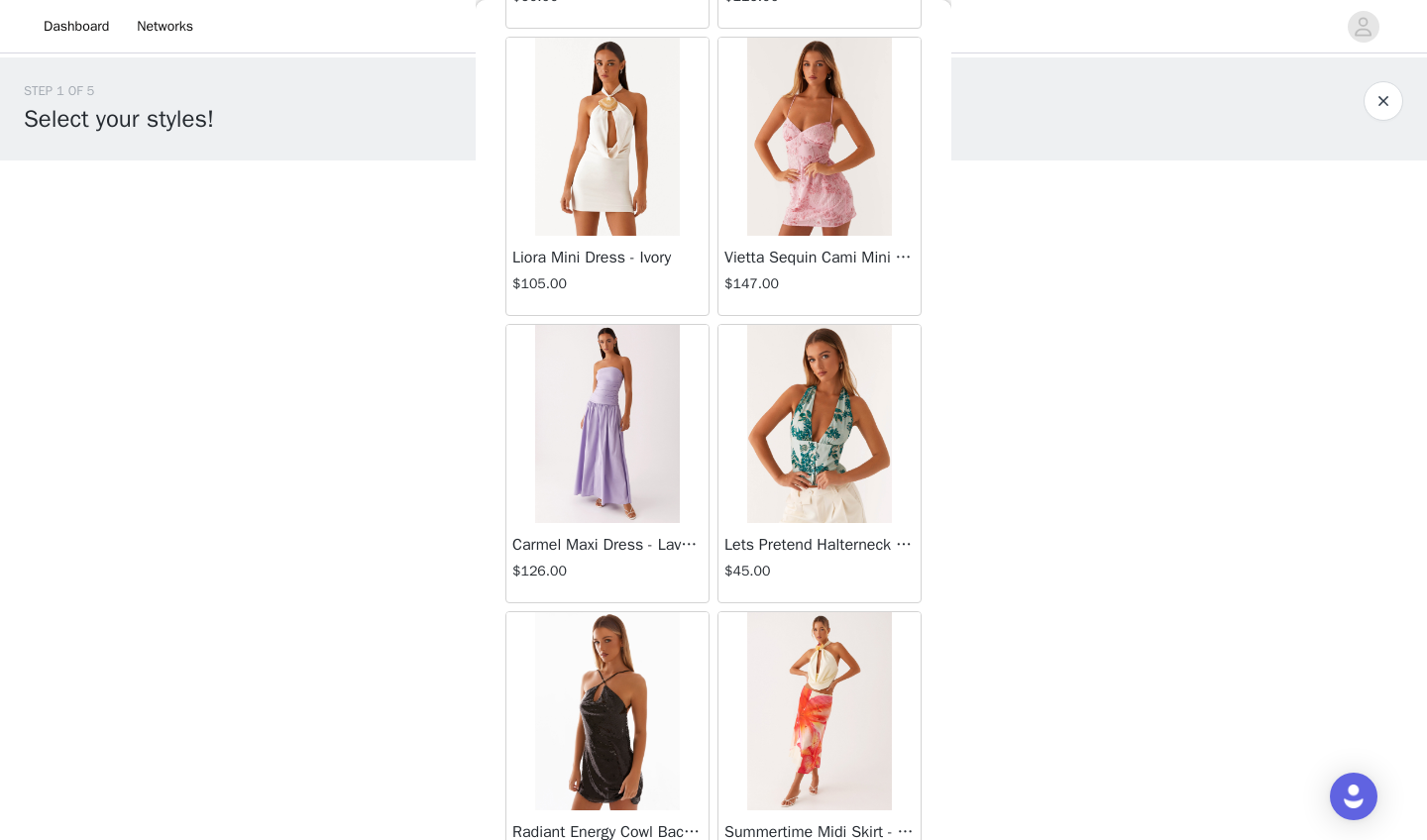 scroll, scrollTop: 39535, scrollLeft: 0, axis: vertical 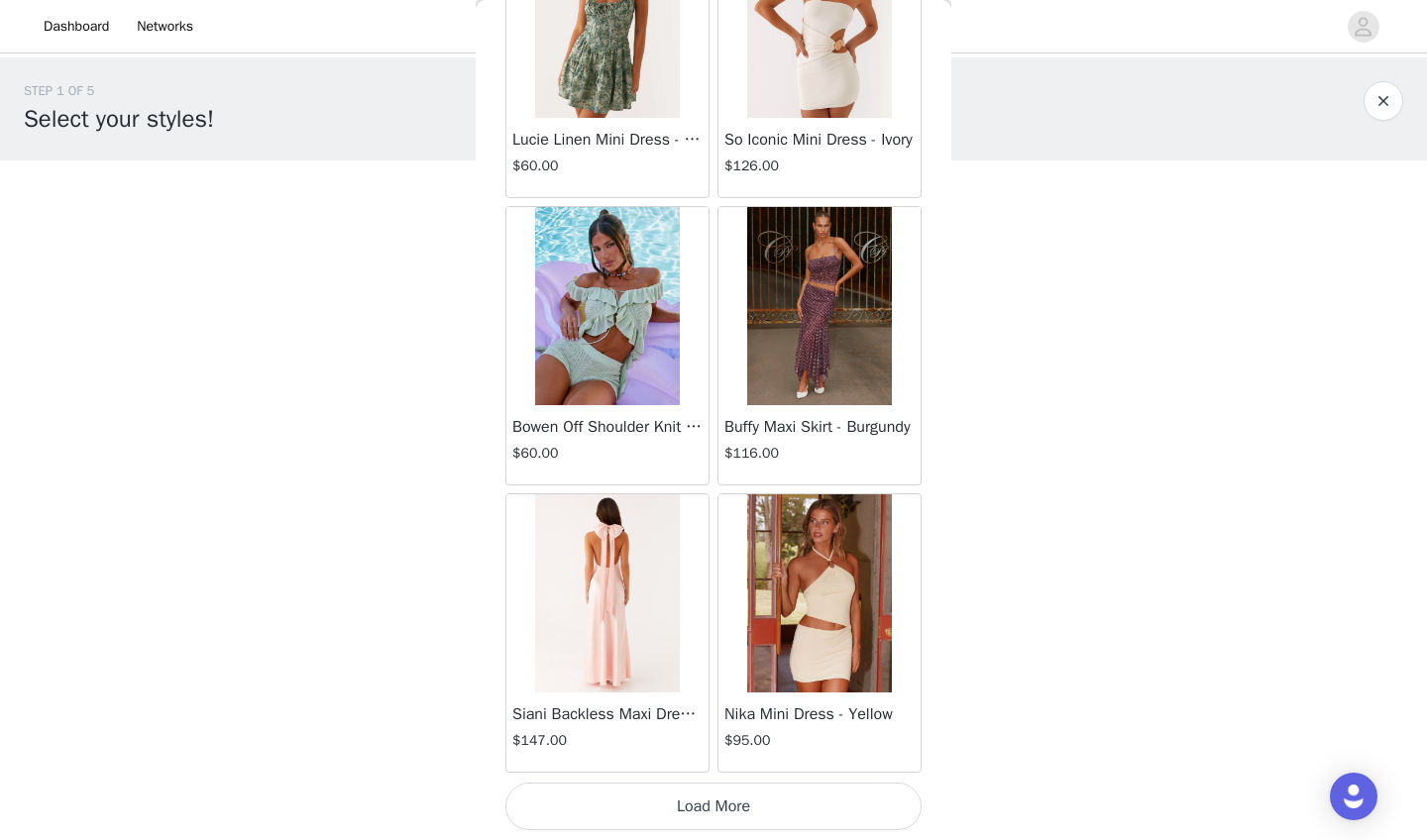 click on "Load More" at bounding box center (714, 806) 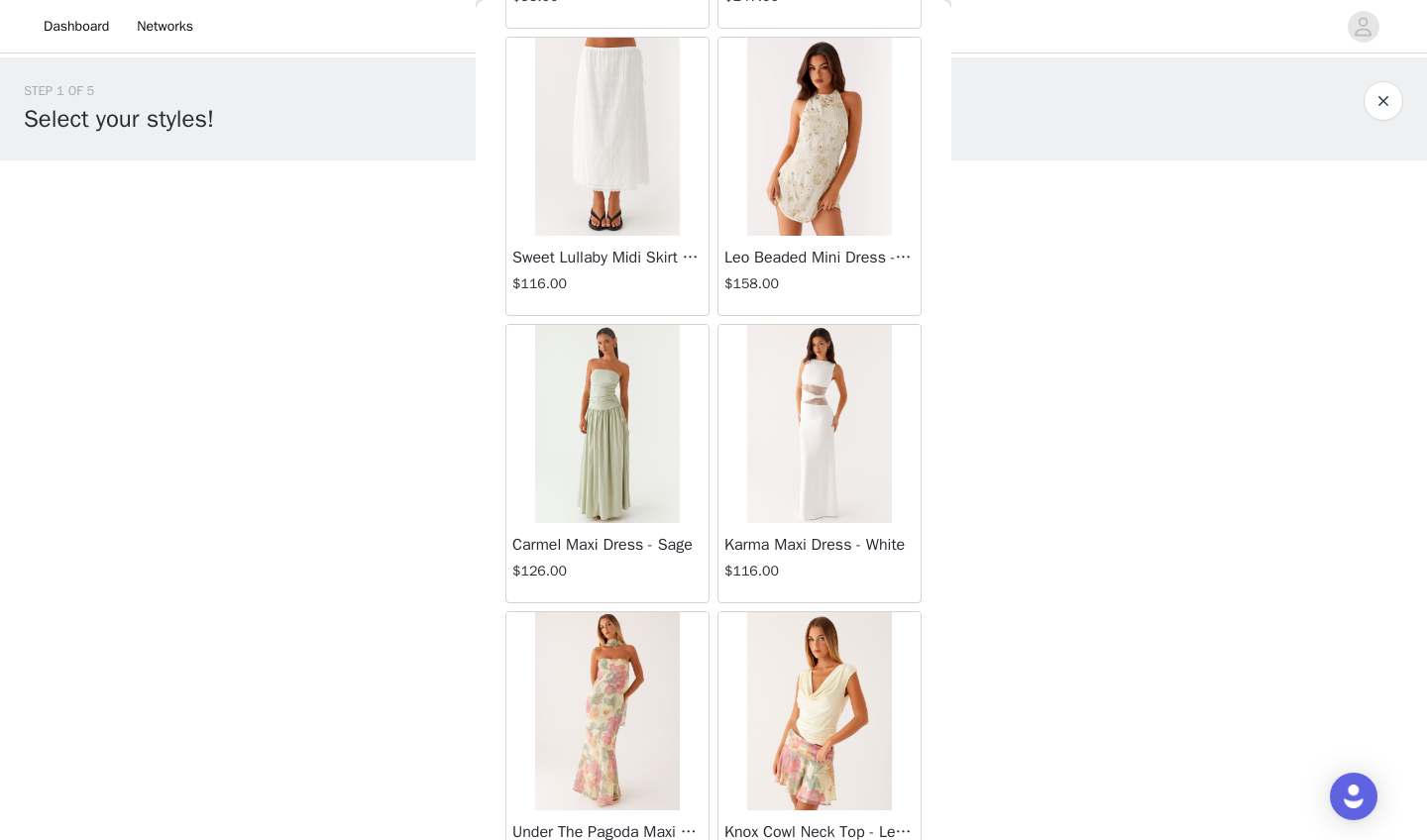 scroll, scrollTop: 40857, scrollLeft: 0, axis: vertical 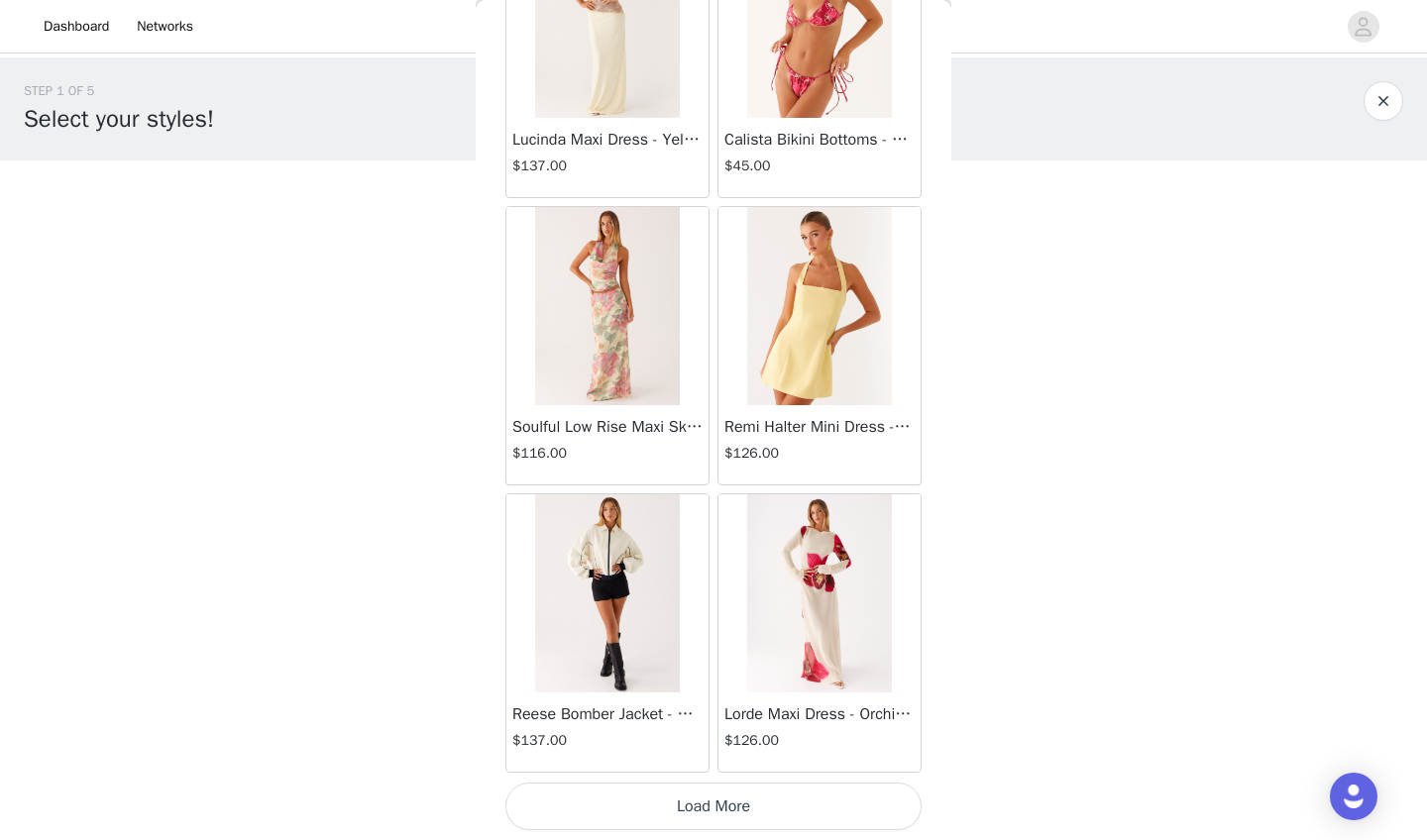 click on "Load More" at bounding box center [714, 806] 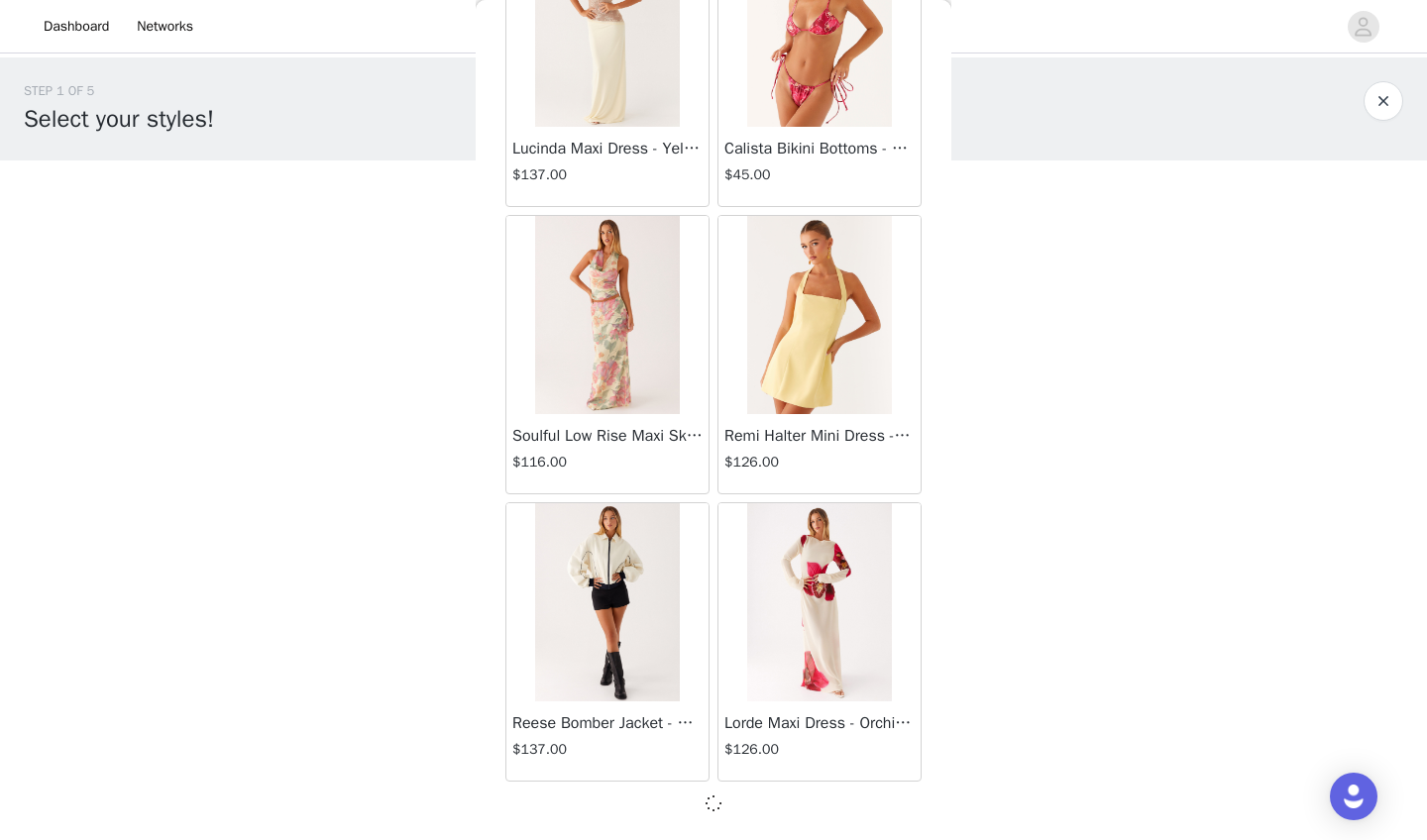scroll, scrollTop: 42399, scrollLeft: 0, axis: vertical 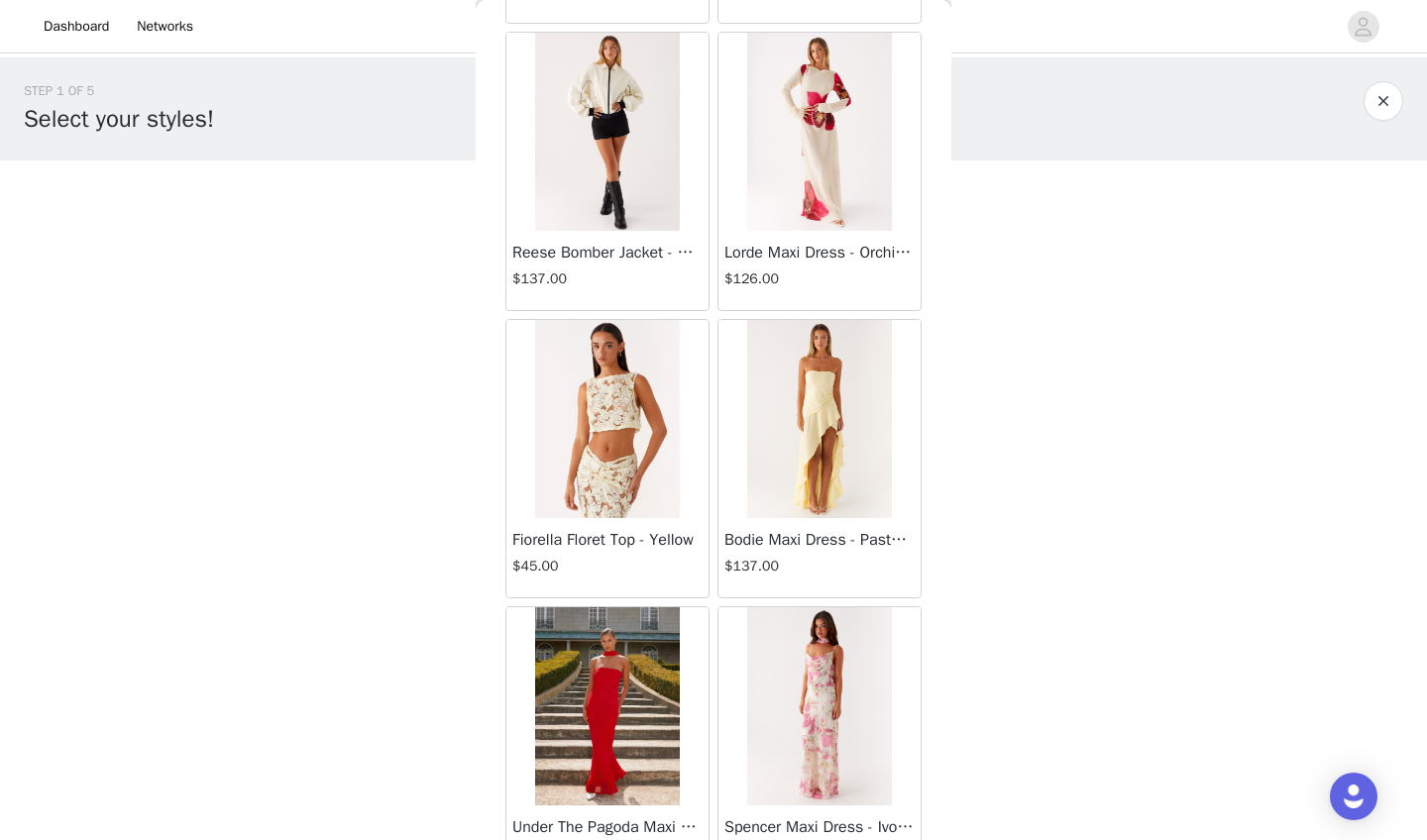 click at bounding box center (819, 419) 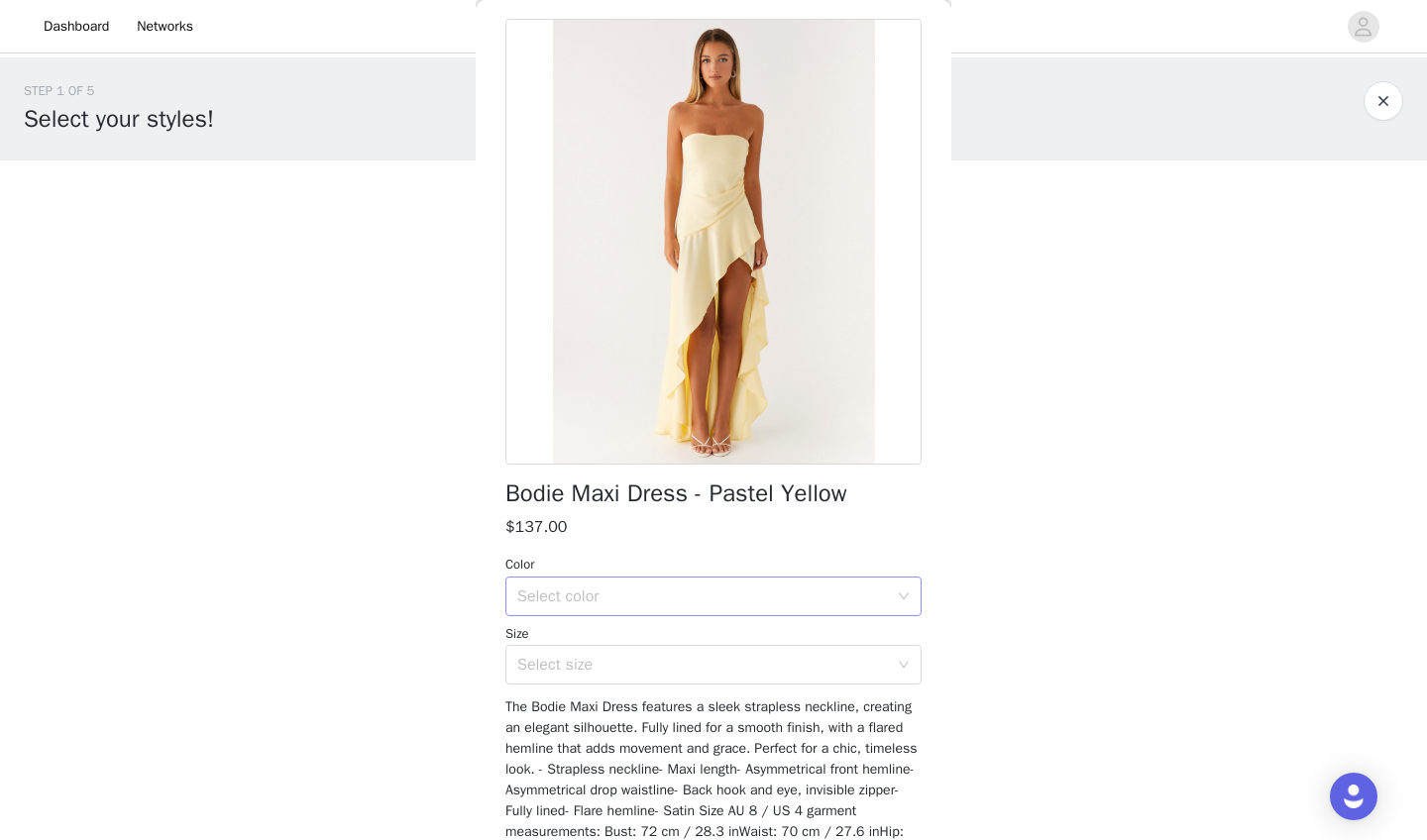 scroll, scrollTop: 49, scrollLeft: 0, axis: vertical 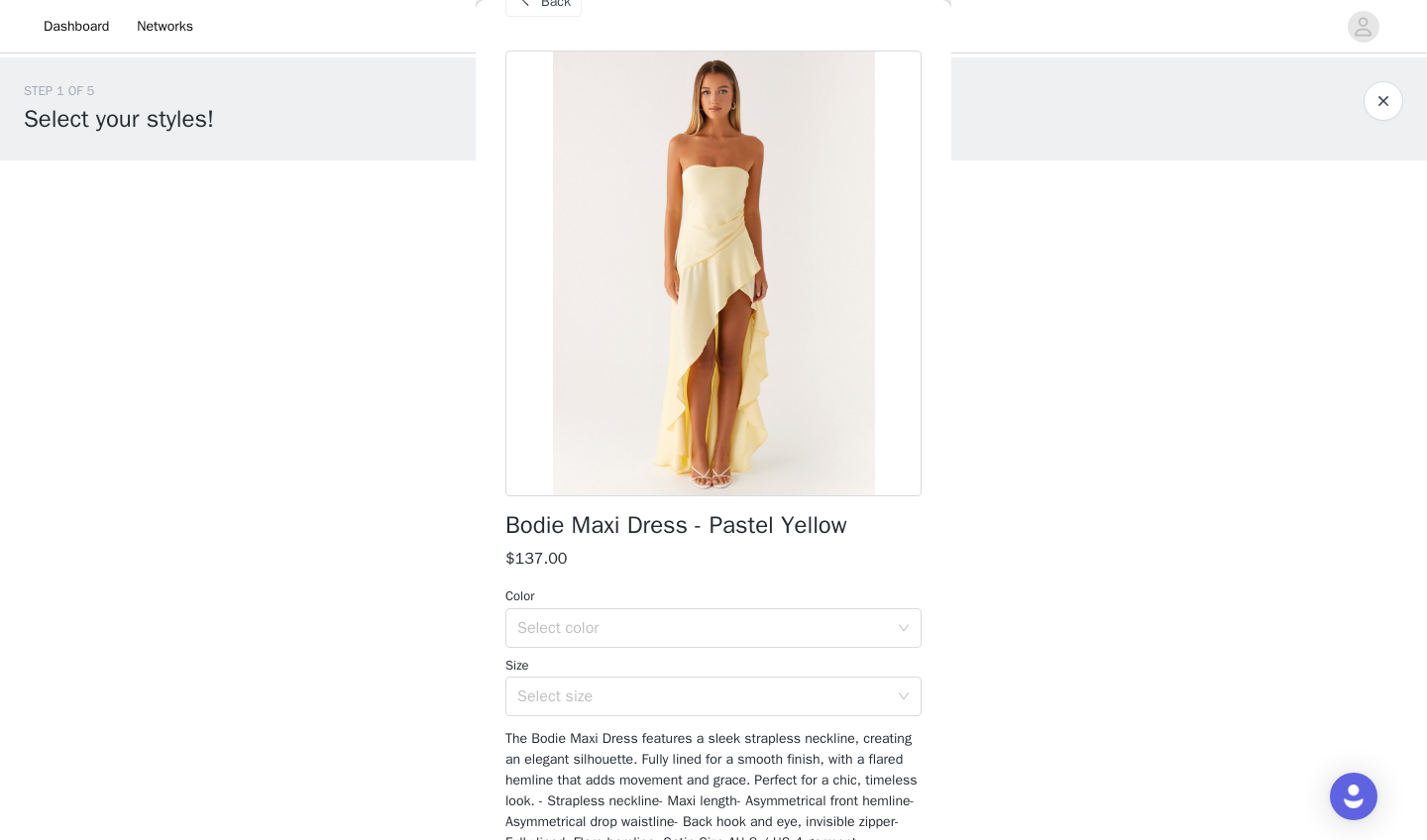 click at bounding box center (525, 1) 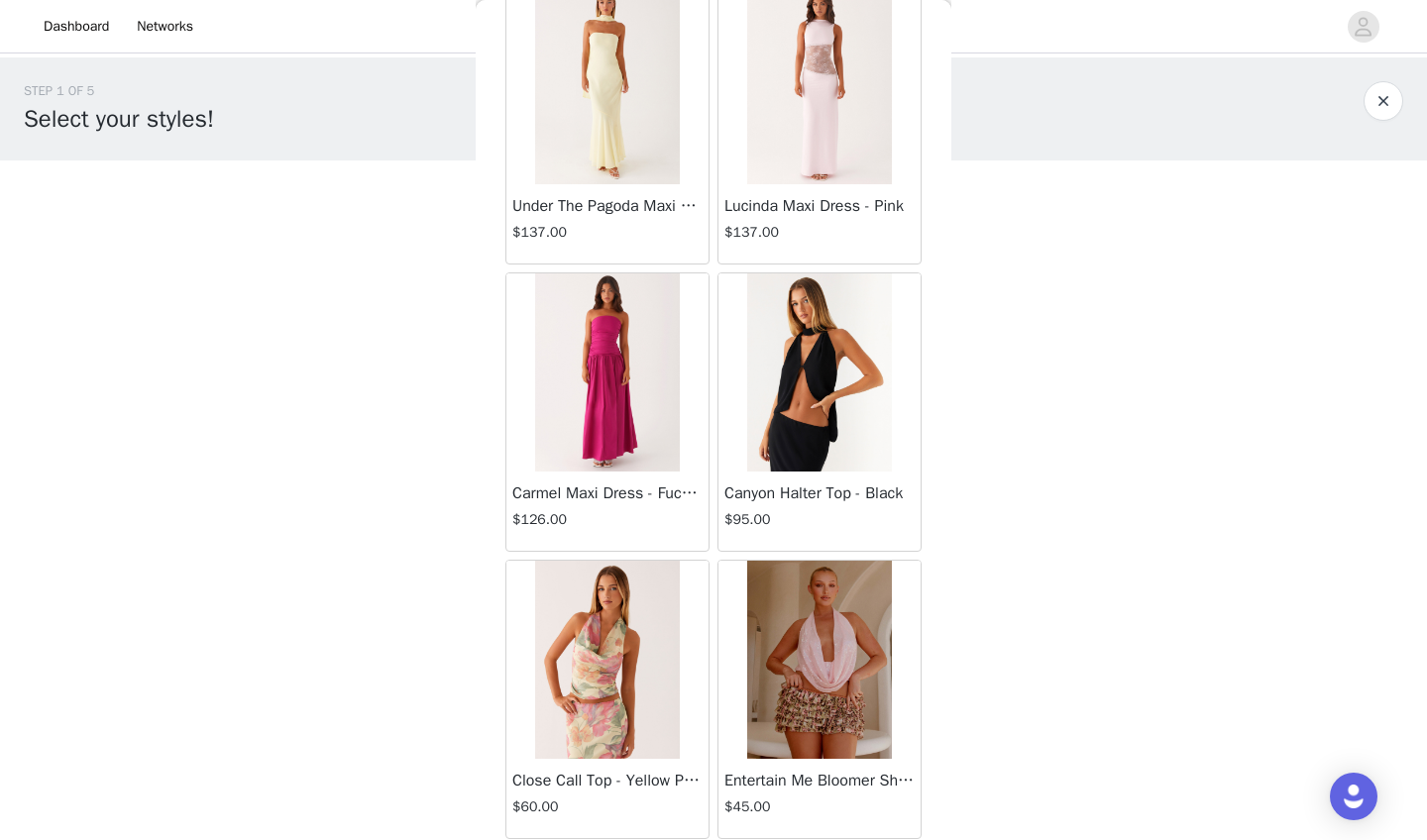 scroll, scrollTop: 44931, scrollLeft: 0, axis: vertical 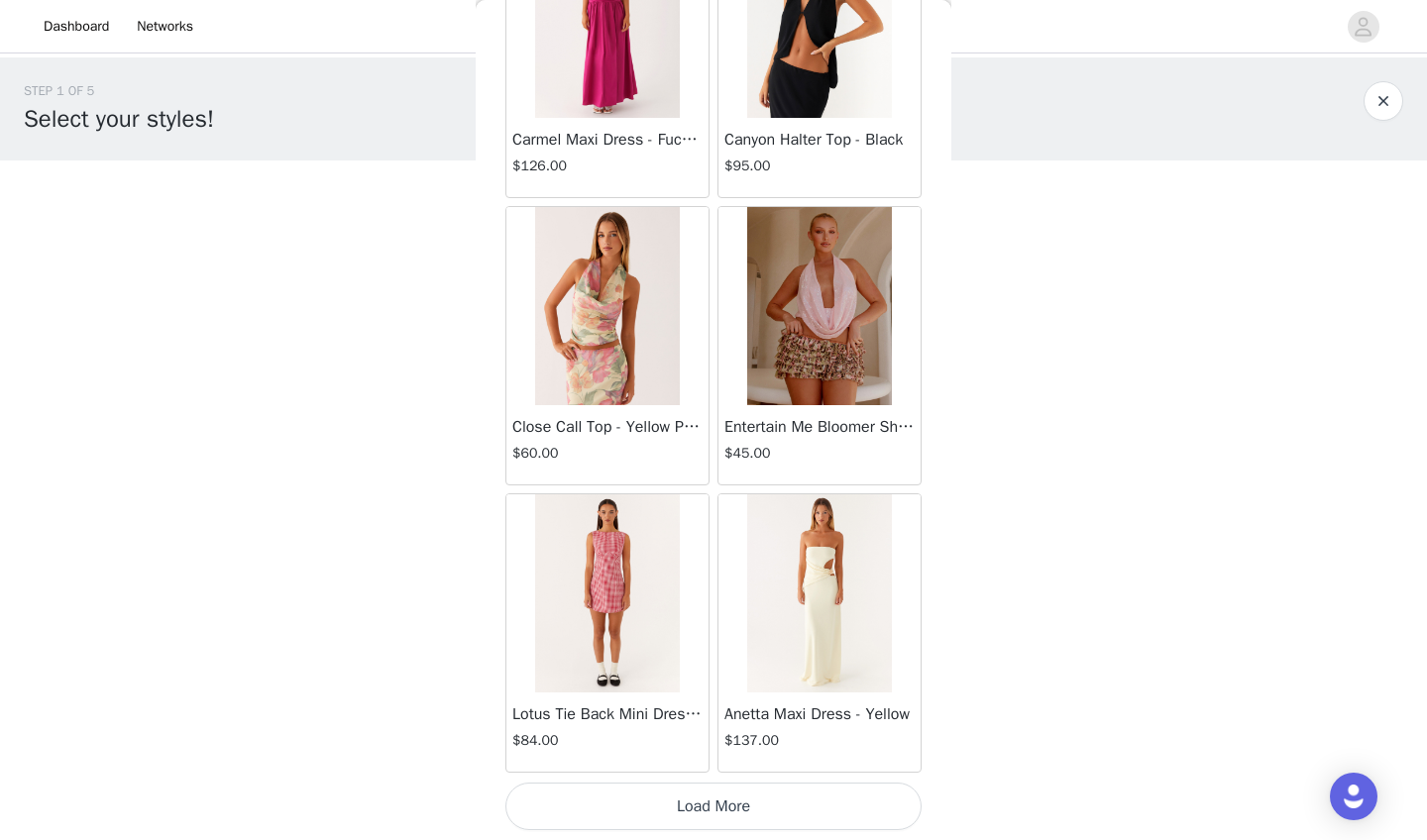 click on "Load More" at bounding box center (714, 806) 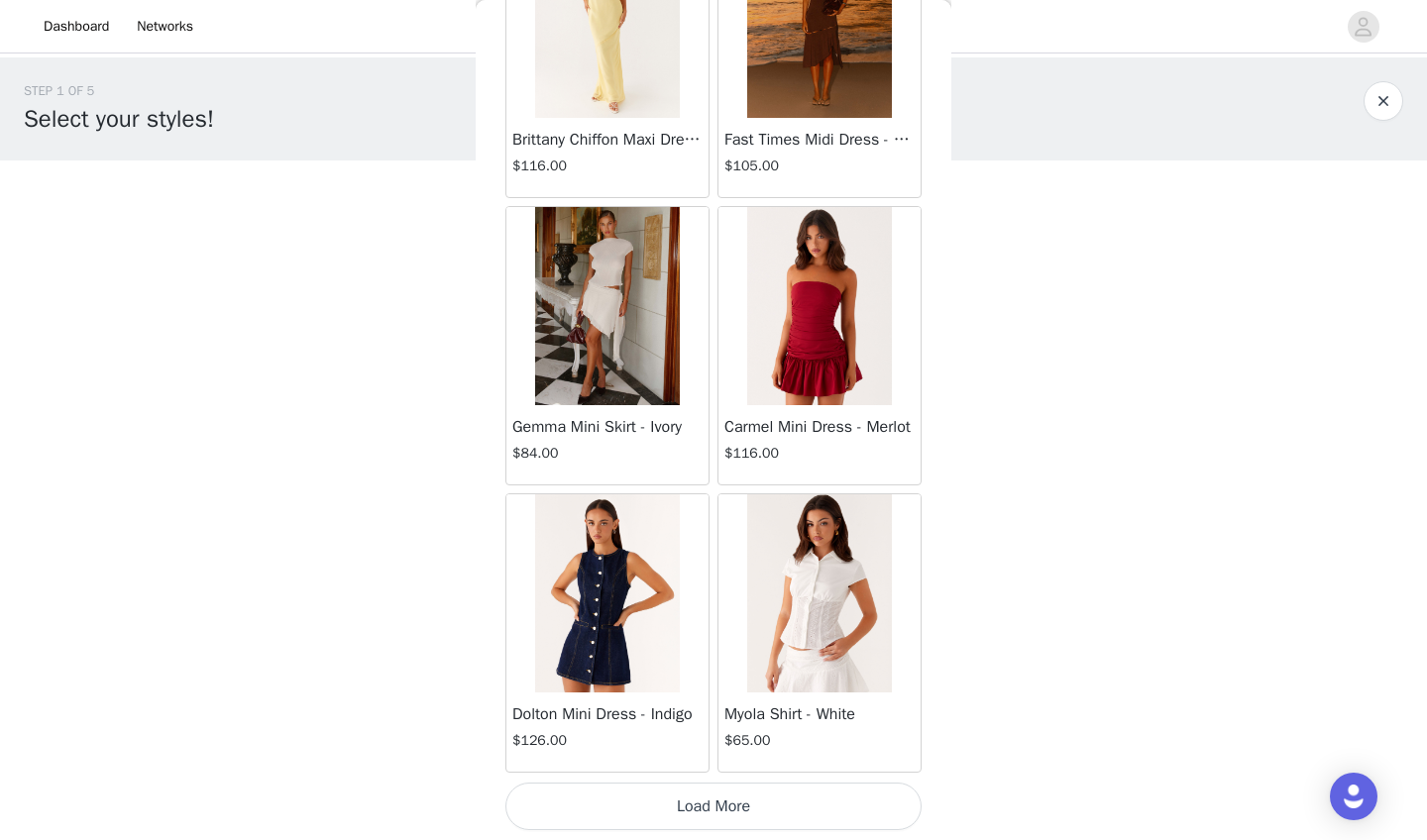 scroll, scrollTop: 48154, scrollLeft: 0, axis: vertical 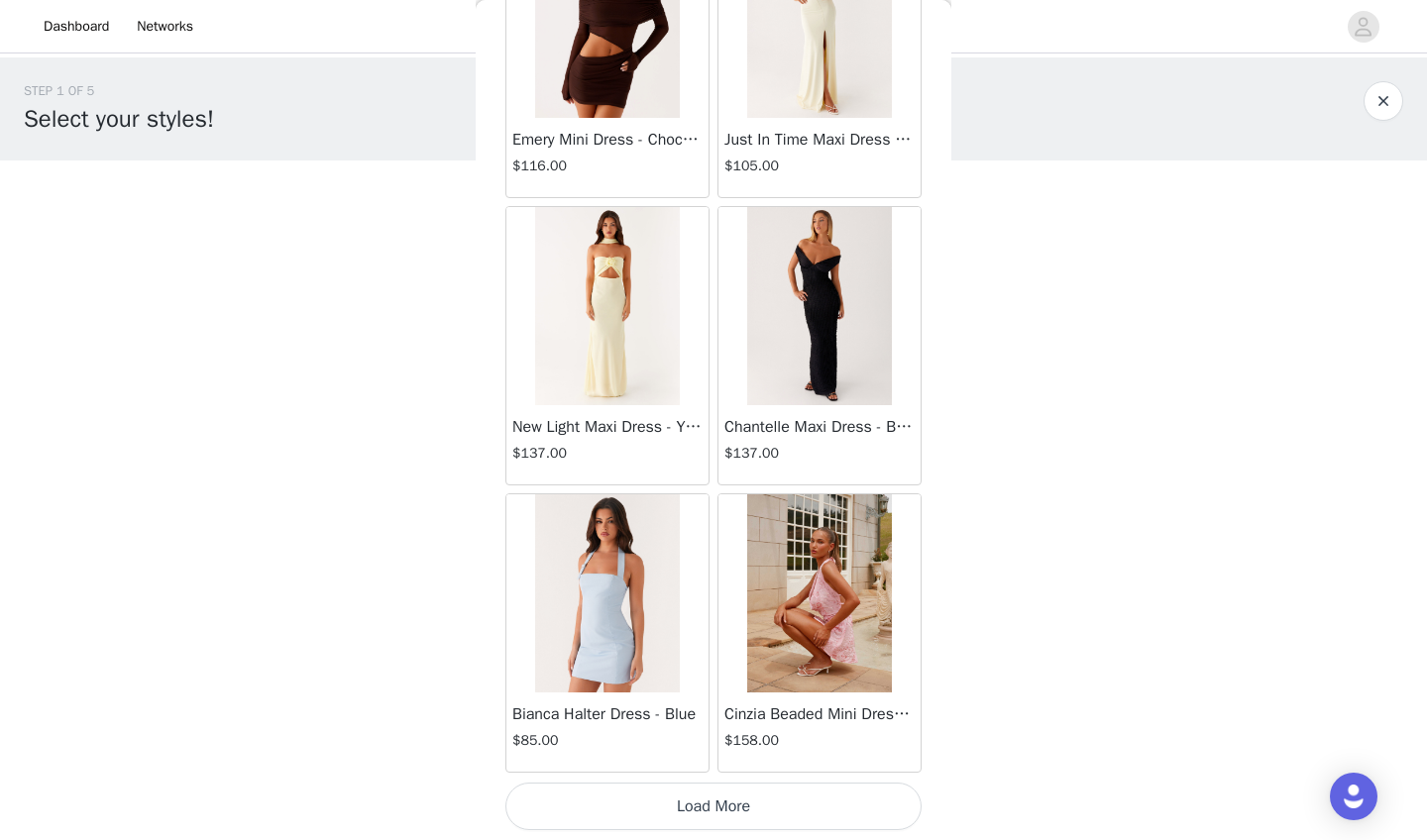 click on "Load More" at bounding box center (714, 806) 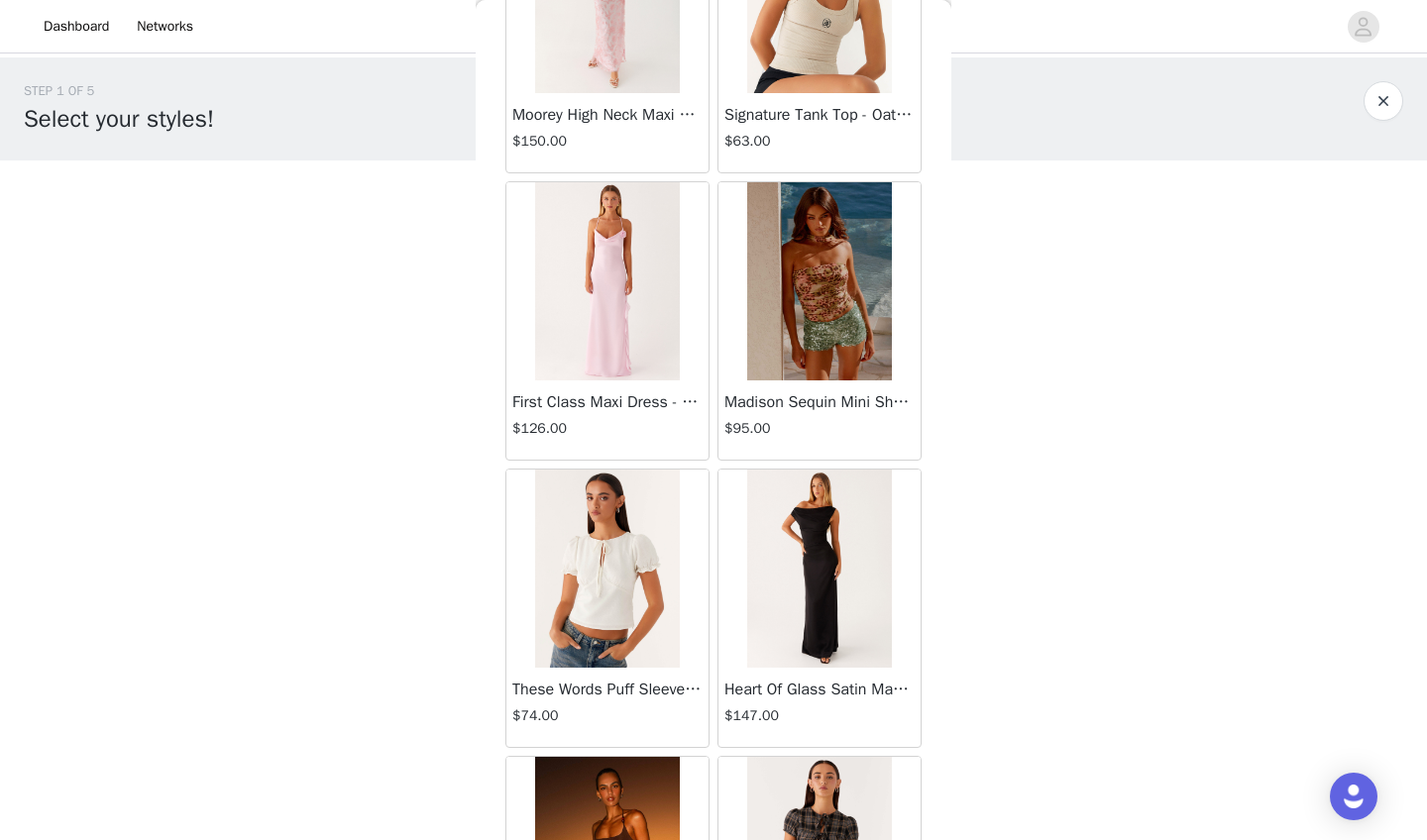 scroll, scrollTop: 52274, scrollLeft: 0, axis: vertical 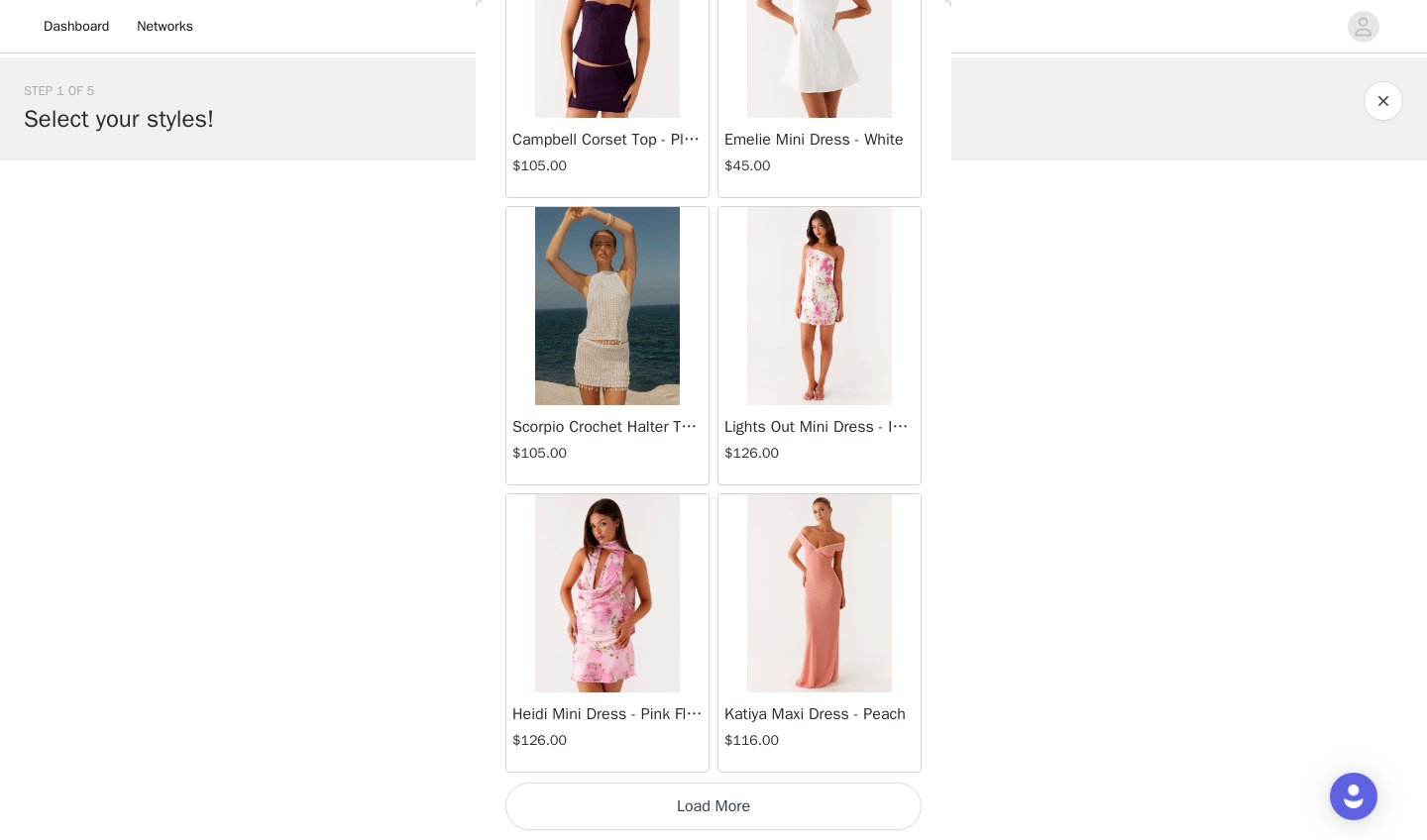 click on "Load More" at bounding box center (714, 806) 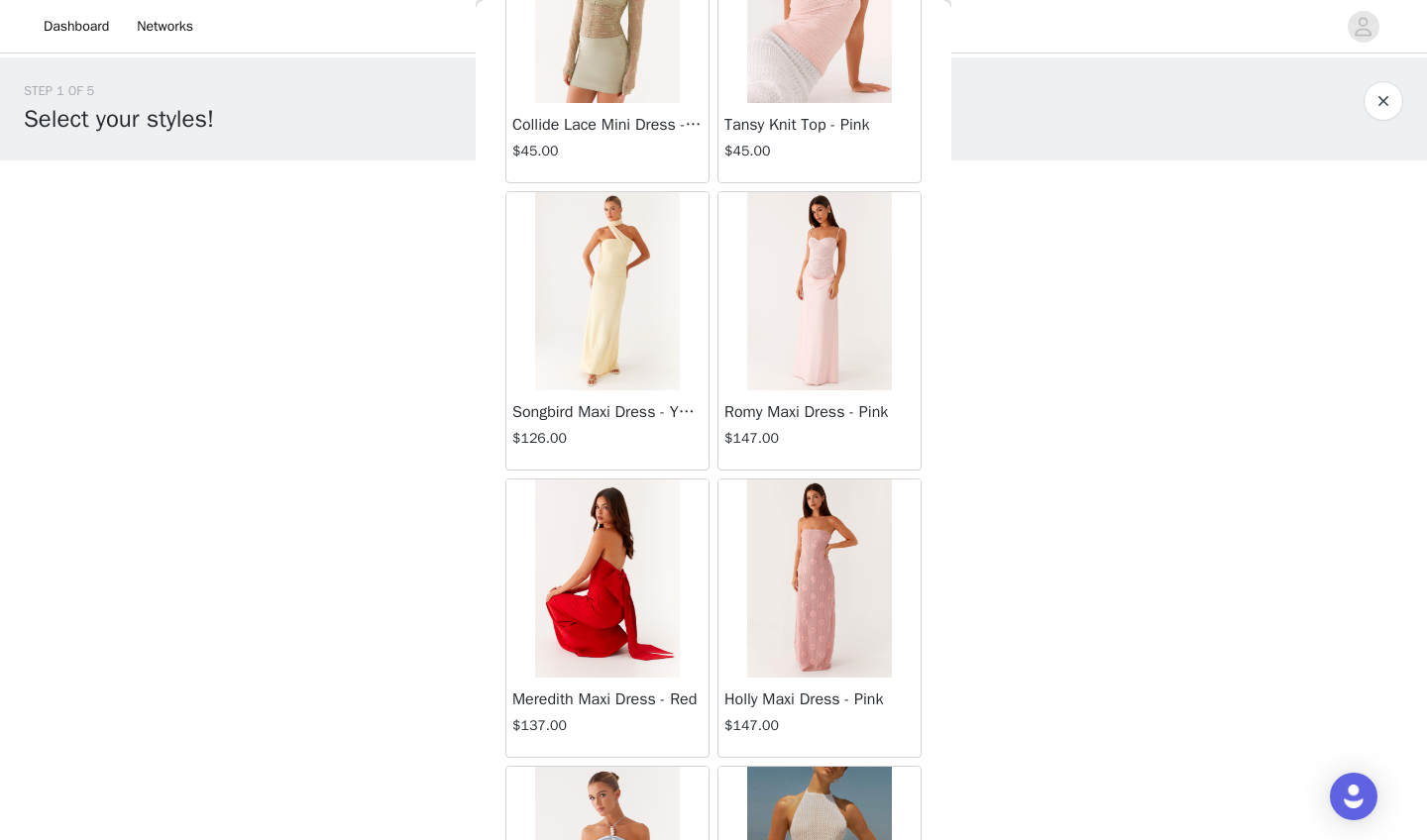scroll, scrollTop: 54773, scrollLeft: 0, axis: vertical 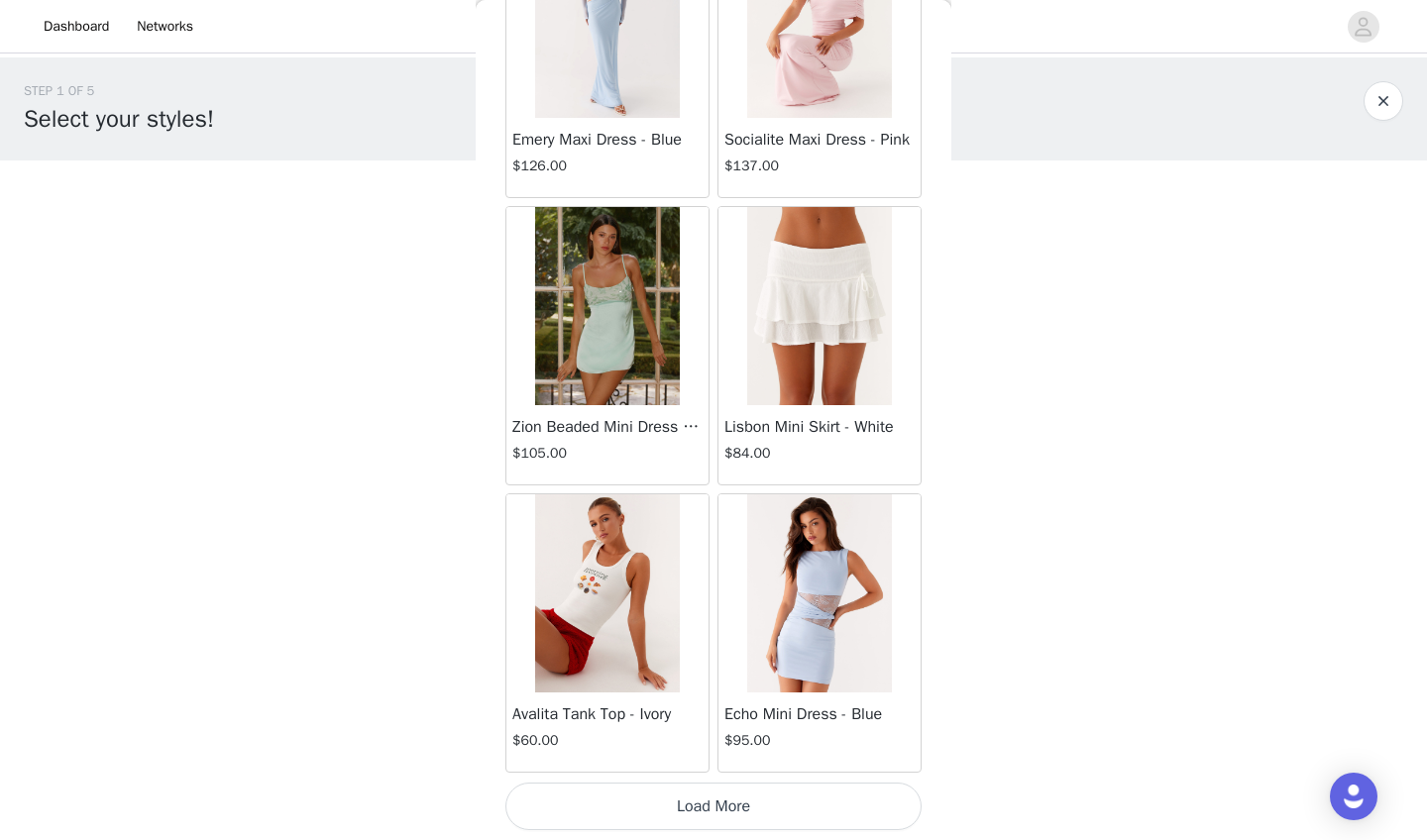 click on "Load More" at bounding box center (714, 806) 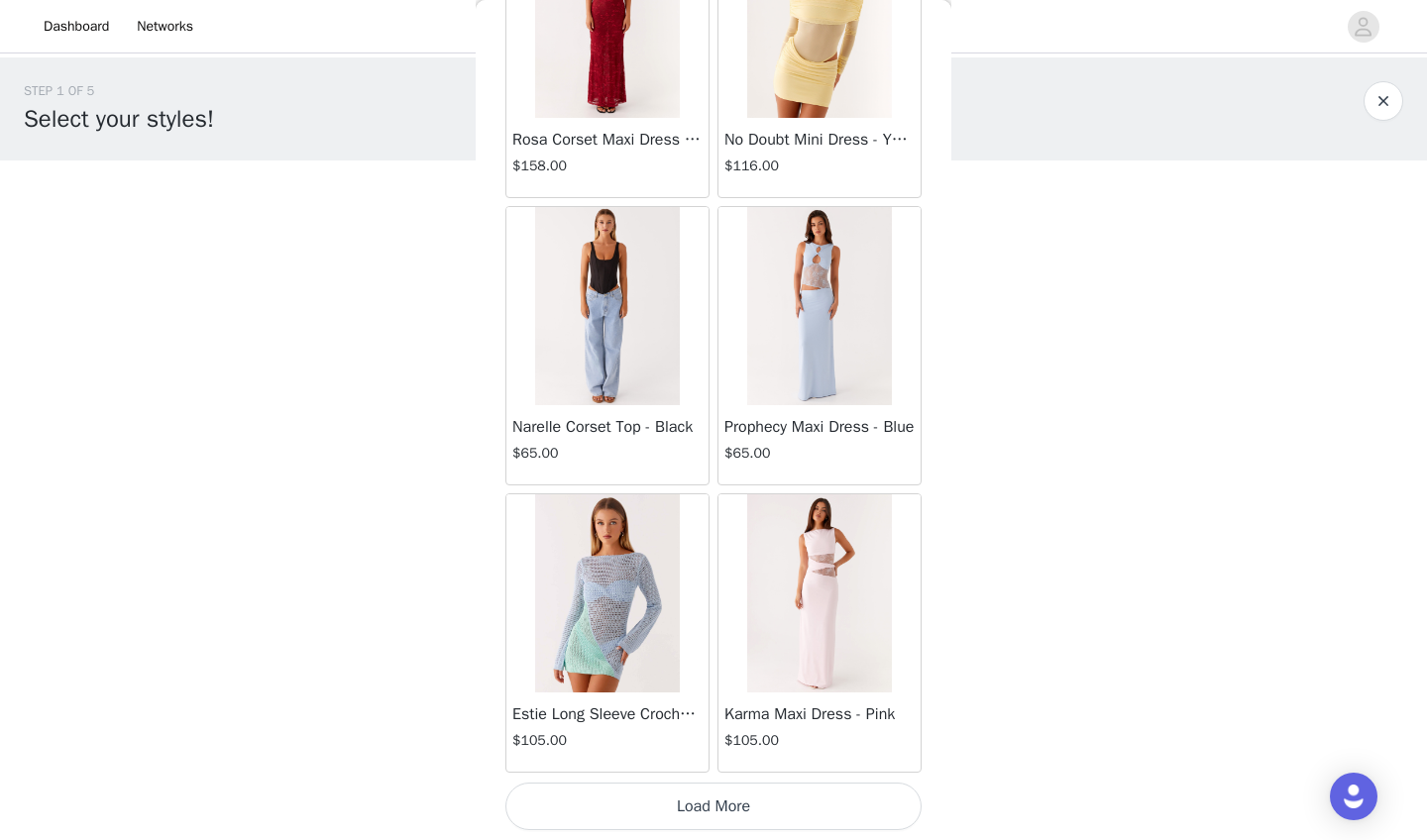 scroll, scrollTop: 59644, scrollLeft: 0, axis: vertical 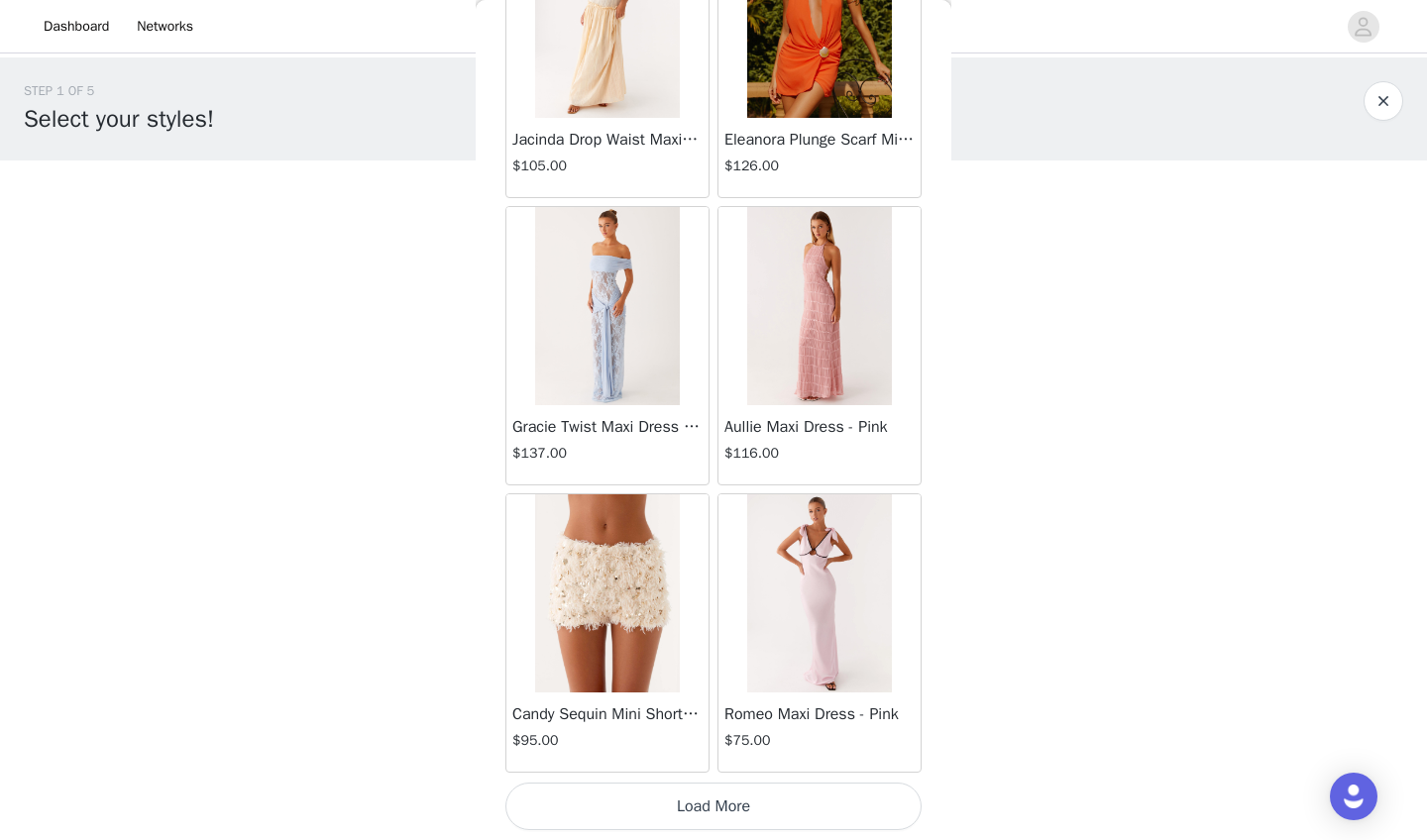 click on "Load More" at bounding box center (714, 806) 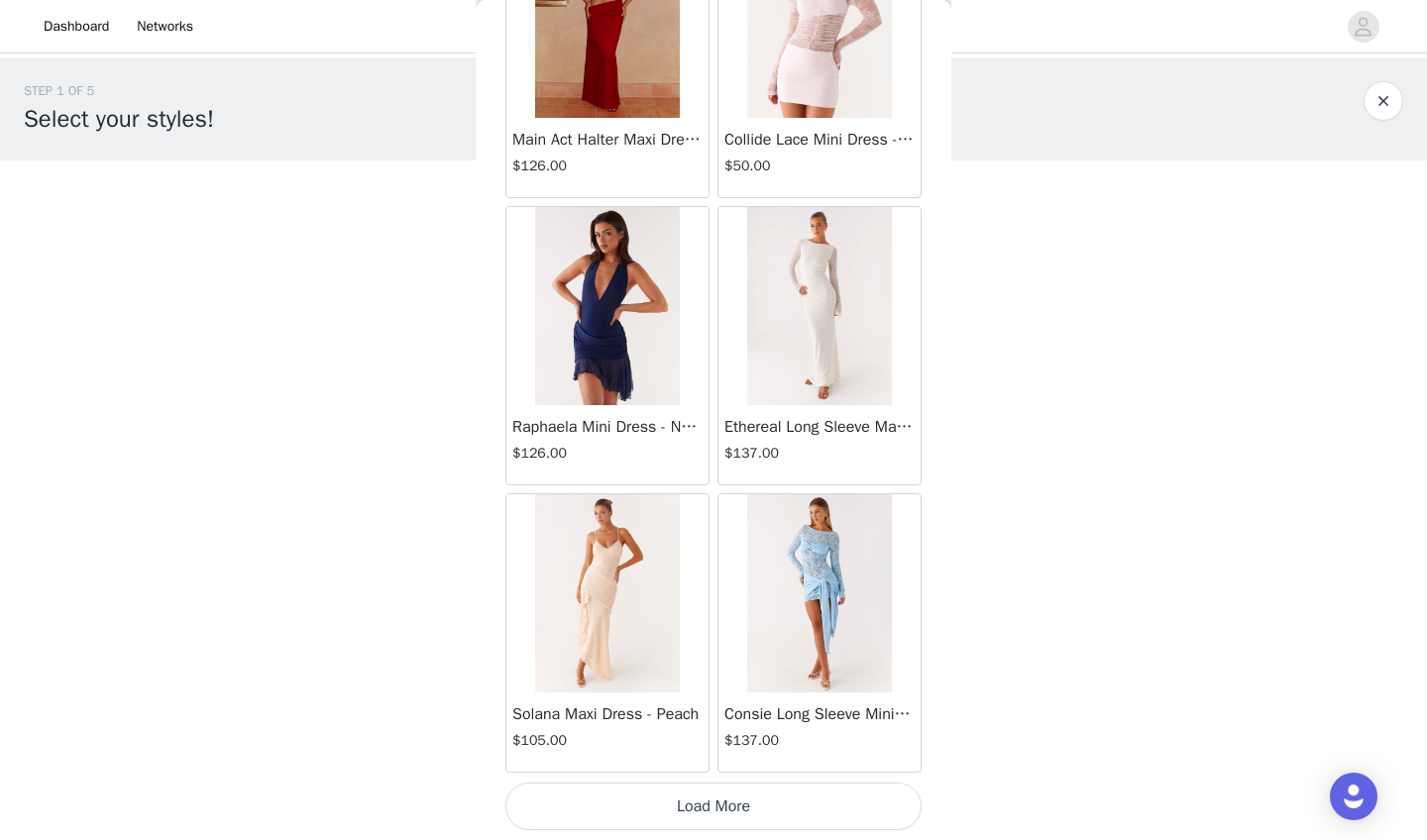 scroll, scrollTop: 65389, scrollLeft: 0, axis: vertical 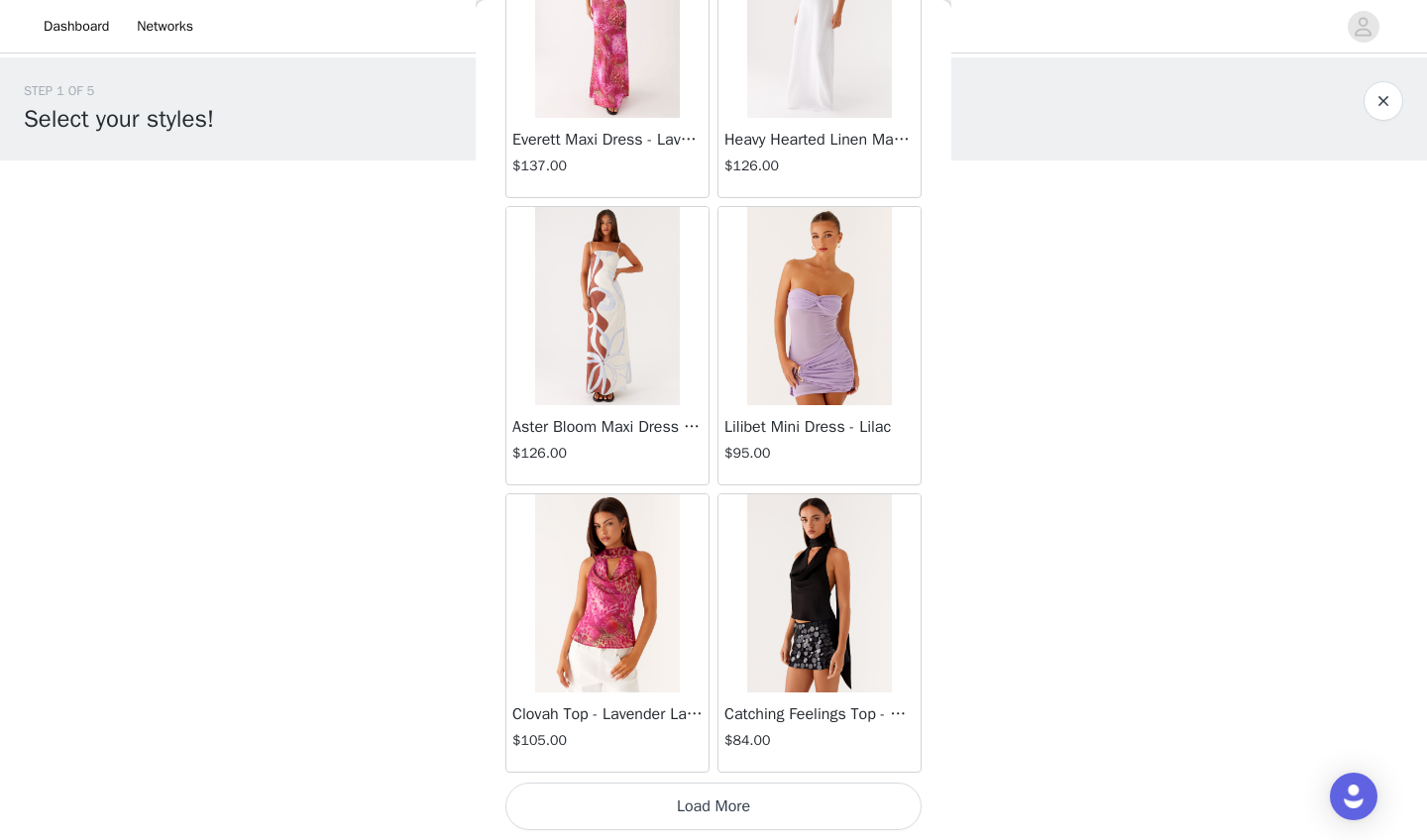 click on "Load More" at bounding box center [714, 806] 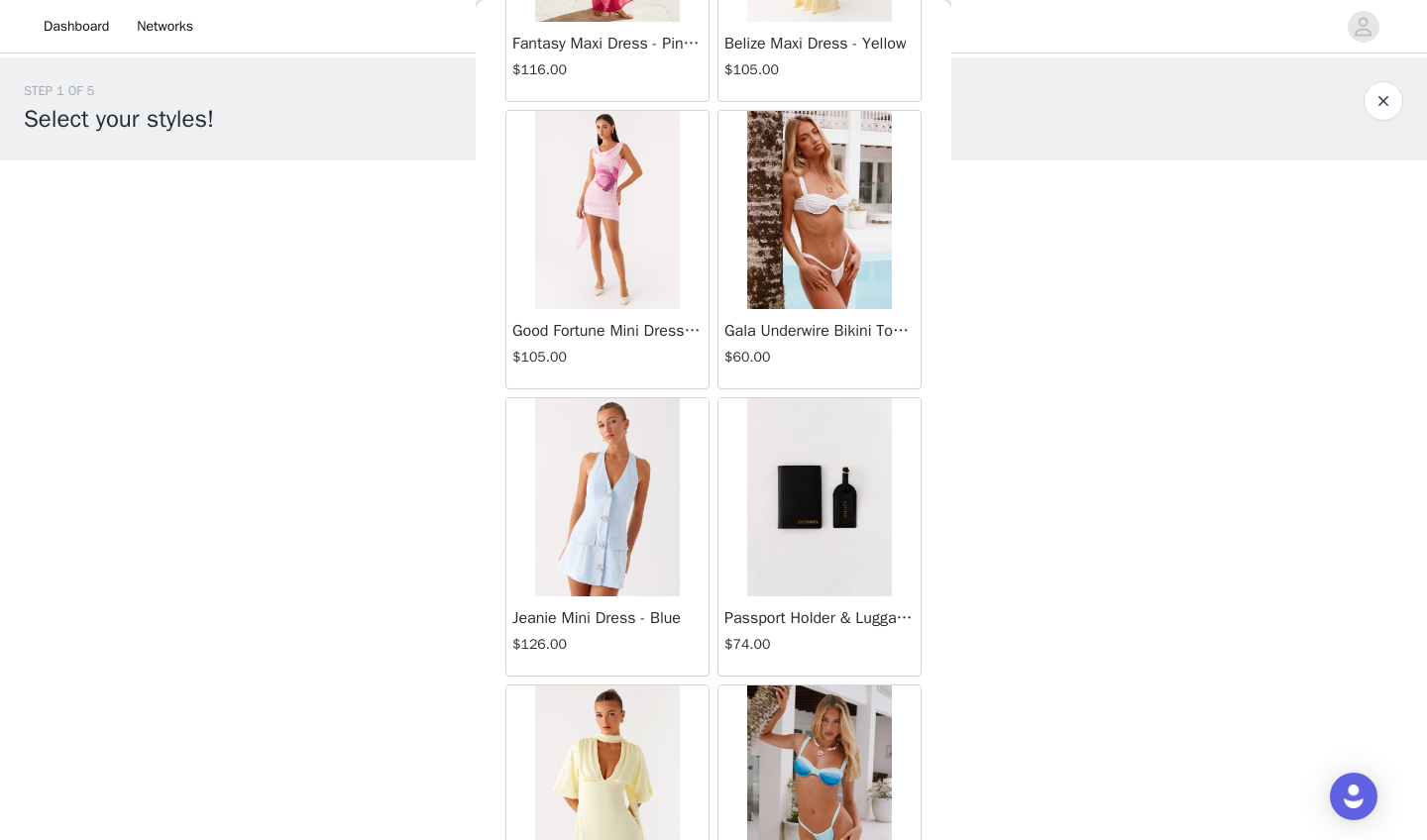 scroll, scrollTop: 70657, scrollLeft: 0, axis: vertical 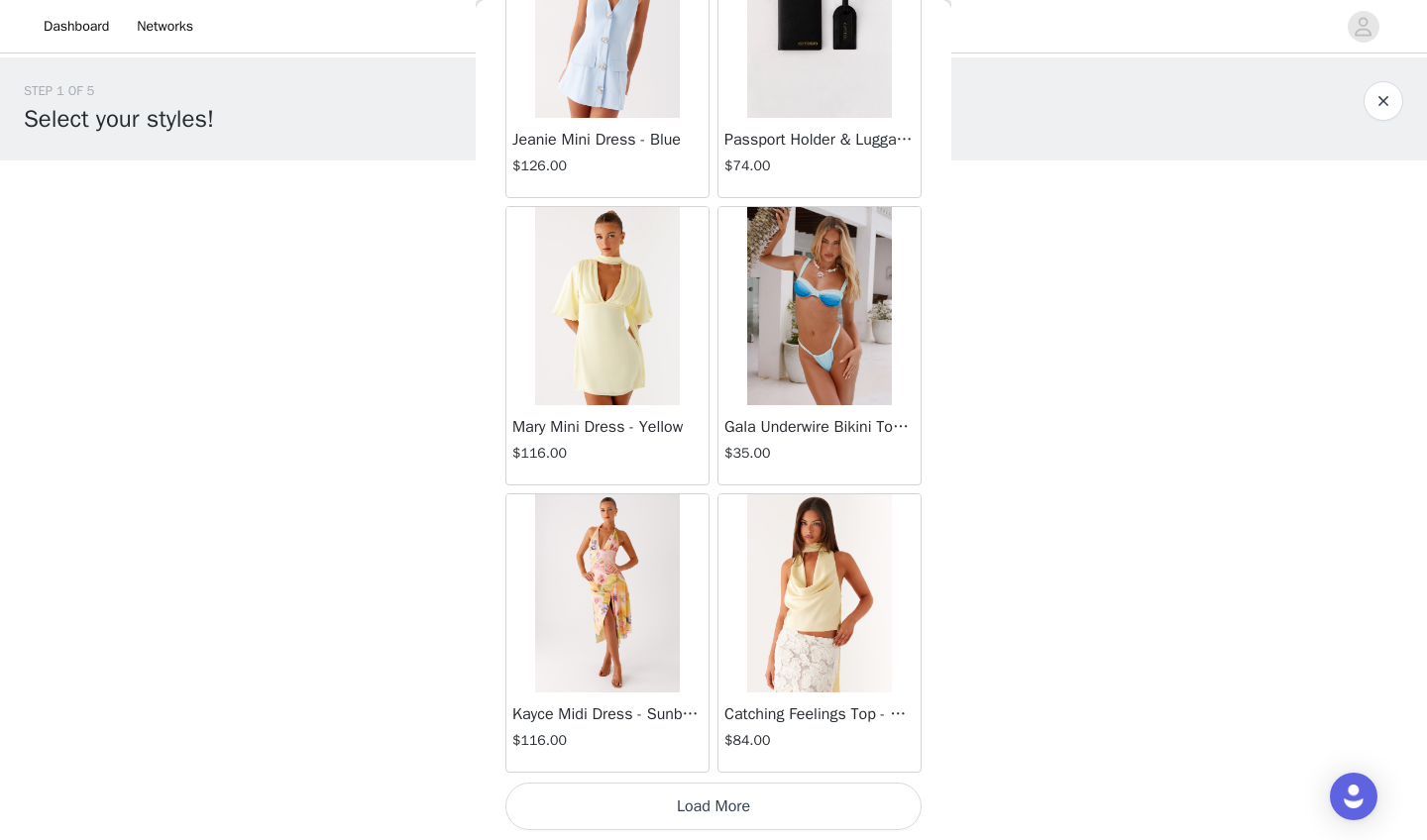 click on "Load More" at bounding box center [714, 806] 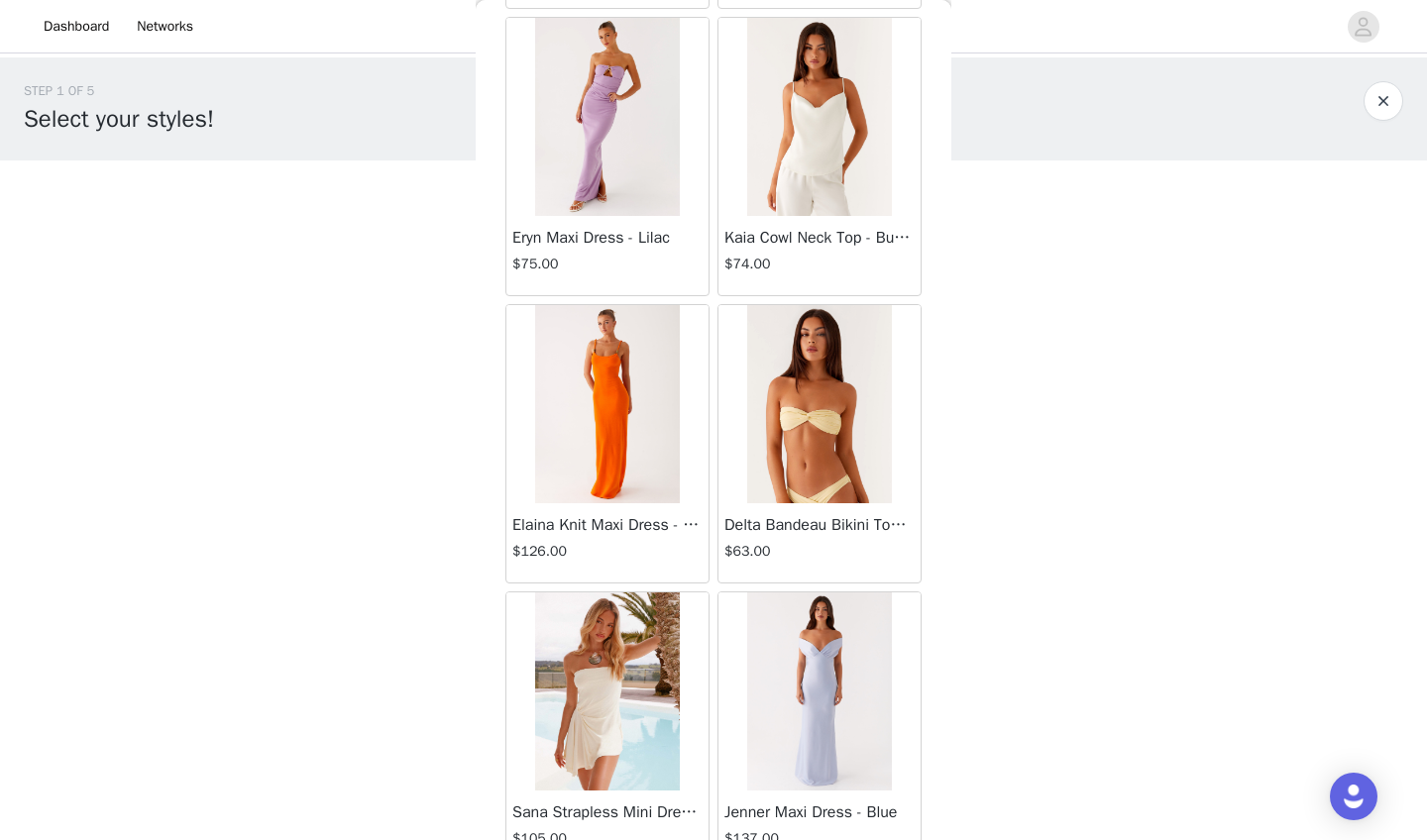 scroll, scrollTop: 74016, scrollLeft: 0, axis: vertical 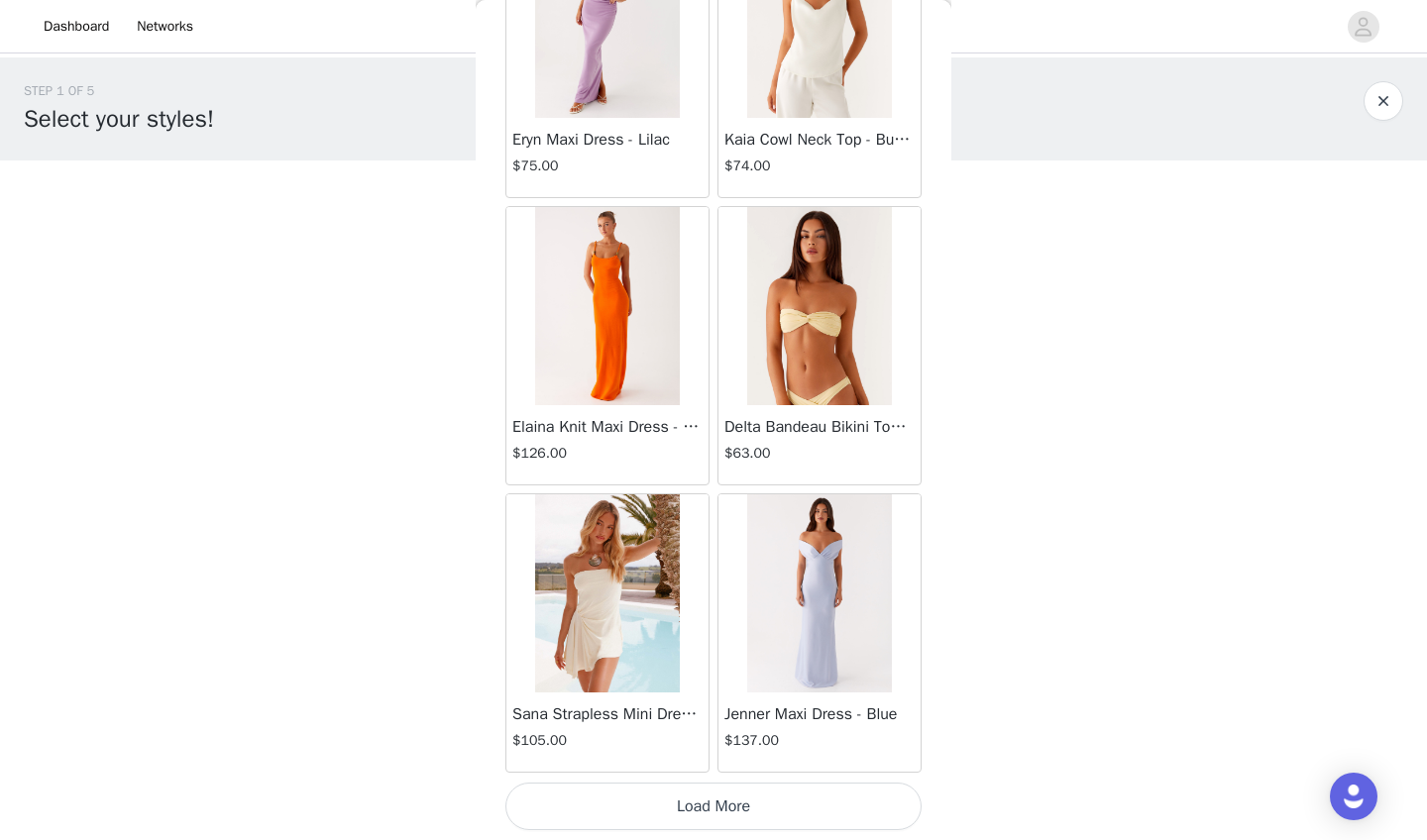 click on "Load More" at bounding box center [714, 806] 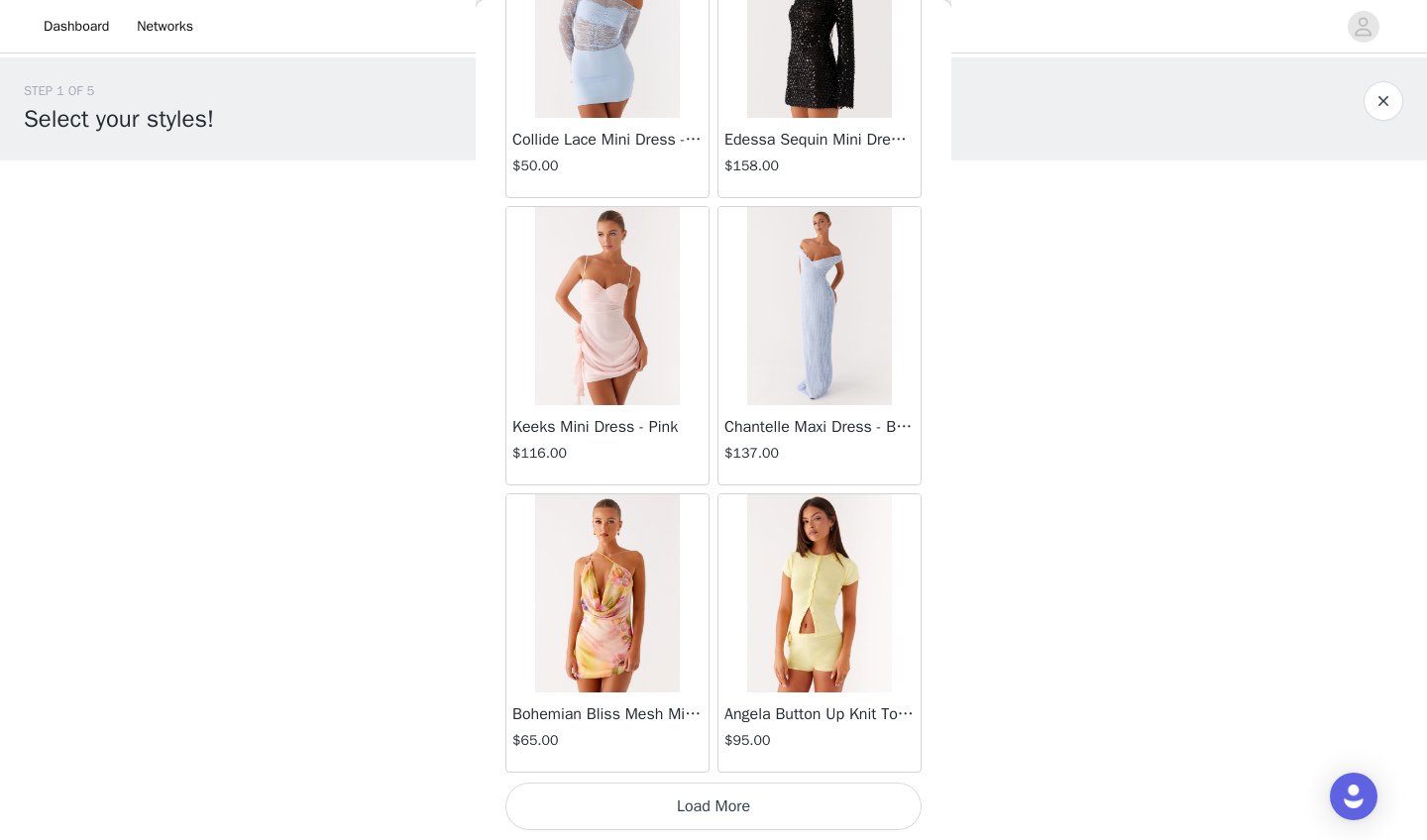 scroll, scrollTop: 76880, scrollLeft: 0, axis: vertical 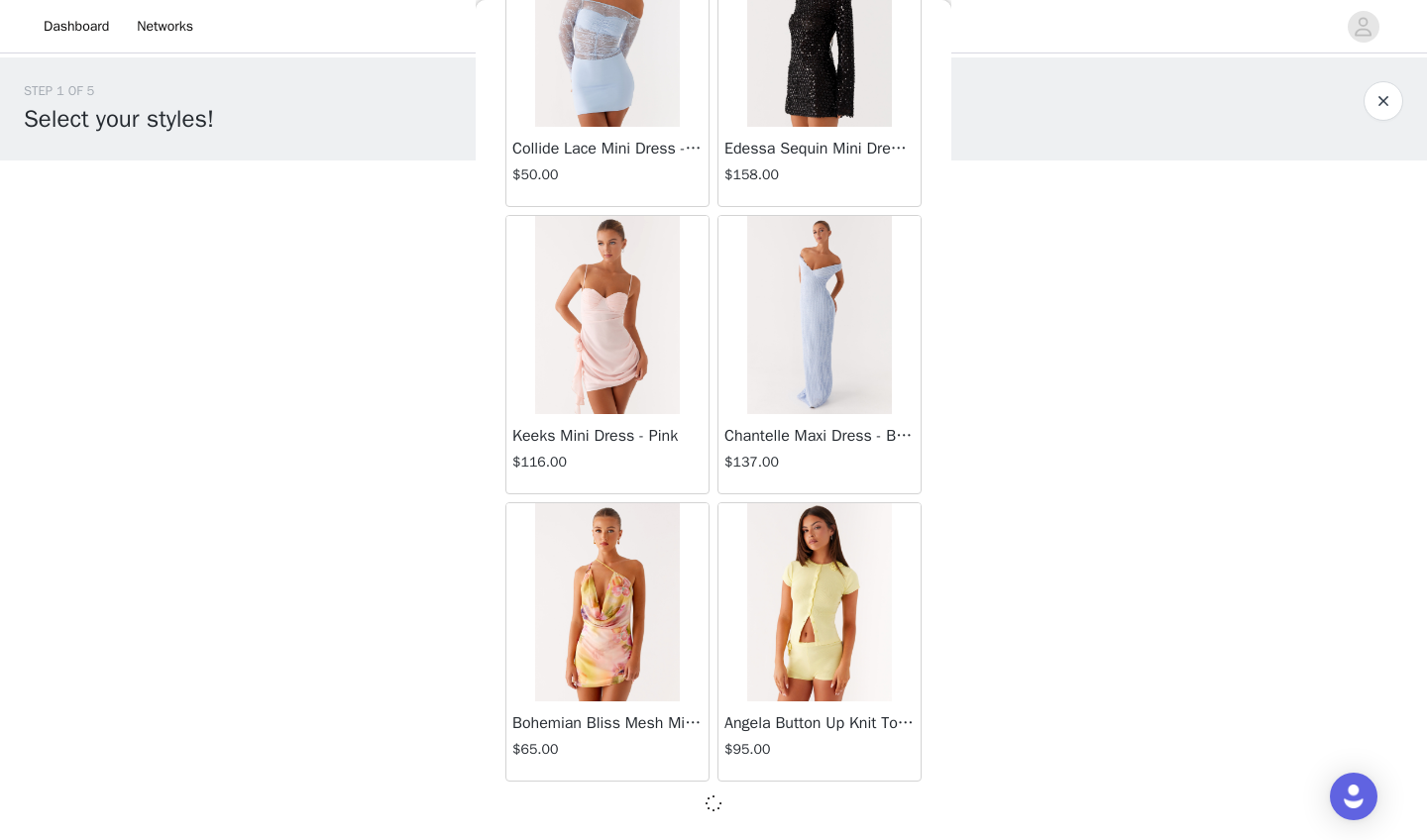 click on "Back       Aullie Mini Dress - White   $60.00       Mira Halter Neck Mini Dress - Black   $85.00       Heavy Hearted Mini Dress - Yellow   $85.00       Hundred Percent Puff Sleeve Top - White   $105.00       Love Seeker Corset Mini Dress - Red   $45.00       Cherish You Buckle Top - Red   $30.00       Ayla Satin Mini Dress - Yellow   $105.00       Rudy Tube Top - Ivory   $30.00       Keira Linen Mini Dress - White   $105.00       Not One Time Knit Mini Dress - Red   $35.00       Carmel Maxi Dress - Brown   $126.00       Moorey Beaded Mini Dress - Blue   $45.00       Solaris Strapless Maxi Dress - Blue Floral   $126.00       Lyrical Maxi Dress - Ivory   $95.00       Garden Kisses Shirred Mini Dress - Red   $60.00       Under The Pagoda Maxi Dress - Amber   $137.00       At Last Halterneck Top - Brown   $74.00       Annalissa Linen Mini Dress - Yellow   $35.00       Girls Like Us Ruched Mini Shorts - White   $74.00       Keanna Low Rise Denim Jeans - Washed Denim   $105.00       Jocelyn Maxi Dress - Sage" at bounding box center (714, 420) 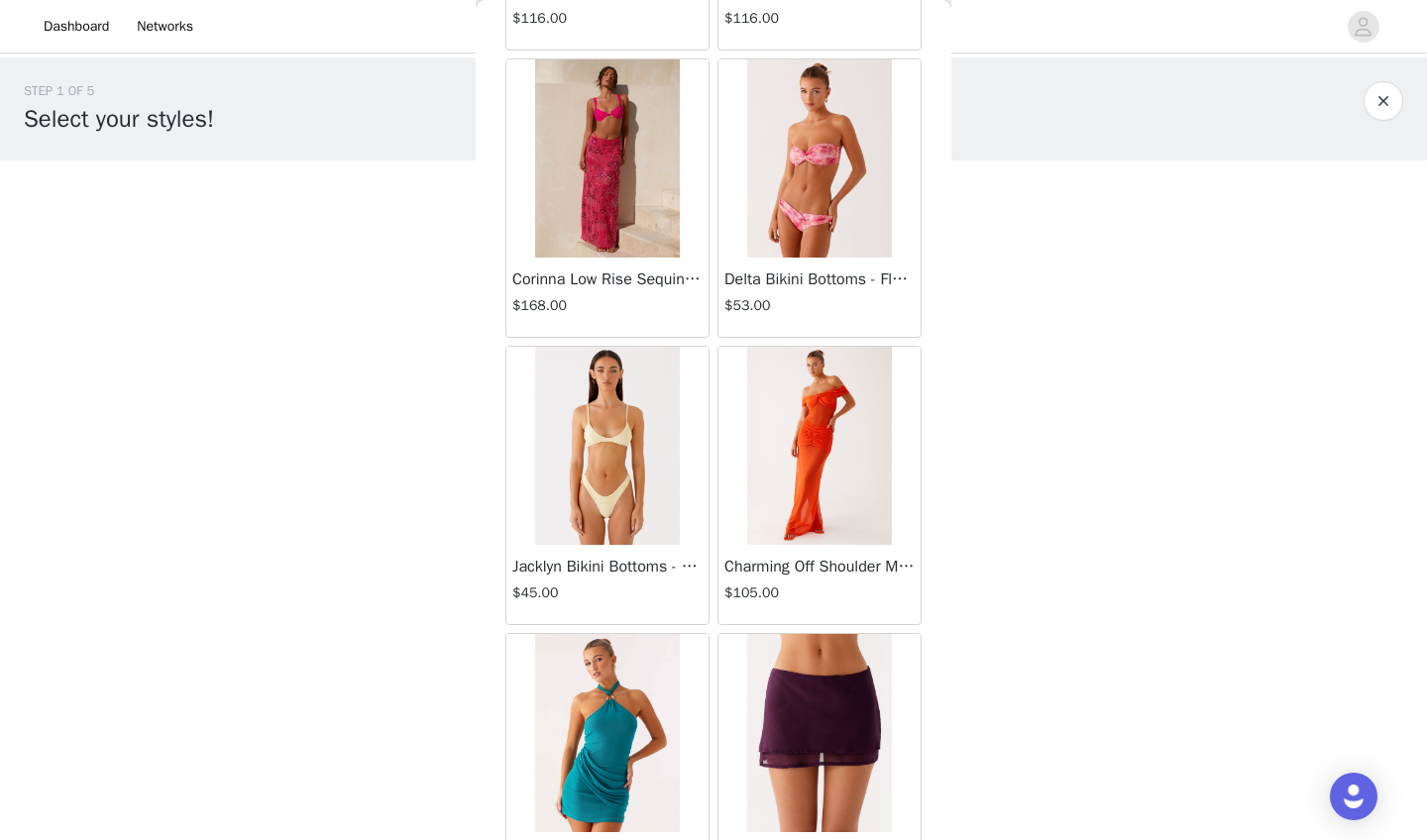 scroll, scrollTop: 79392, scrollLeft: 0, axis: vertical 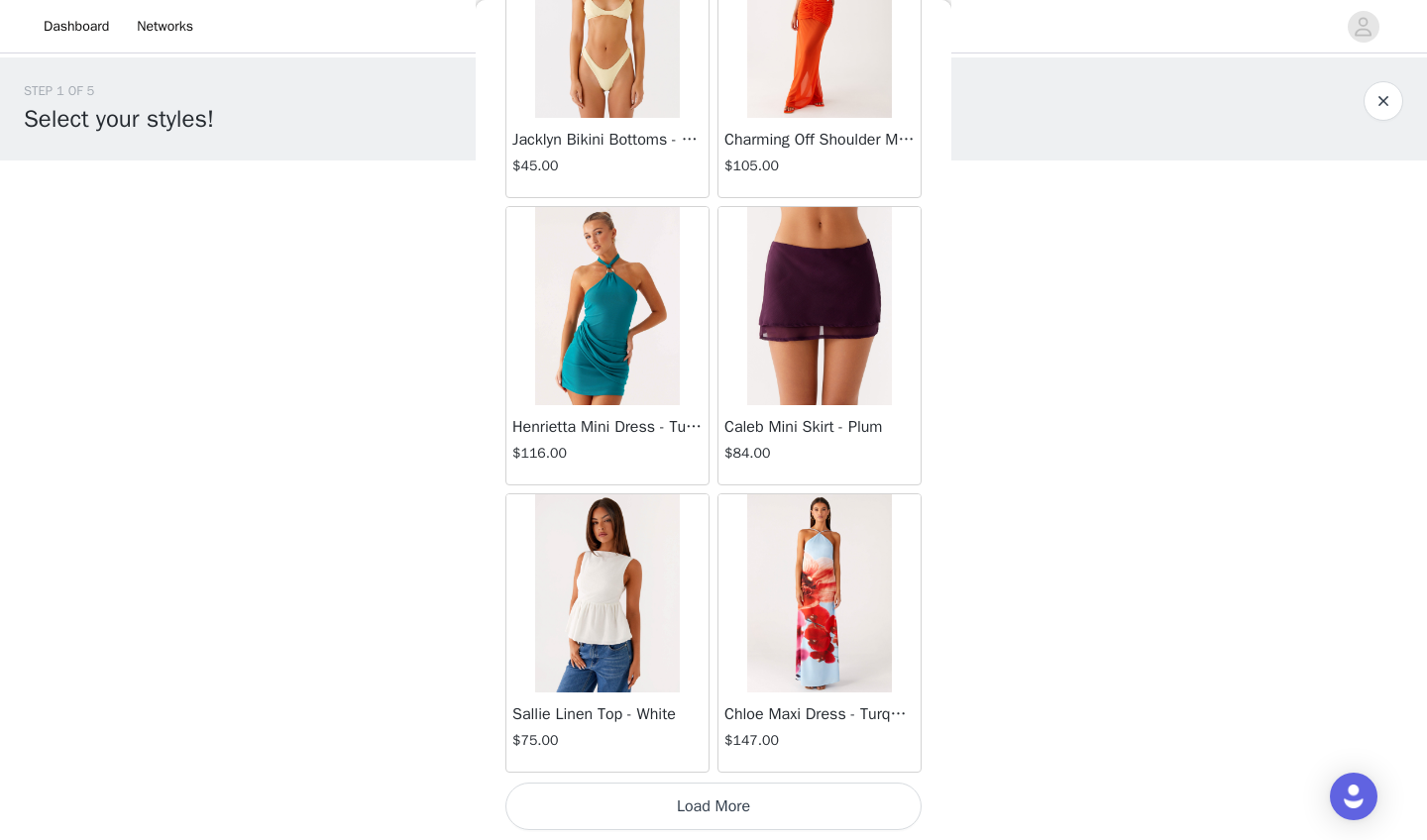 click on "Load More" at bounding box center [714, 806] 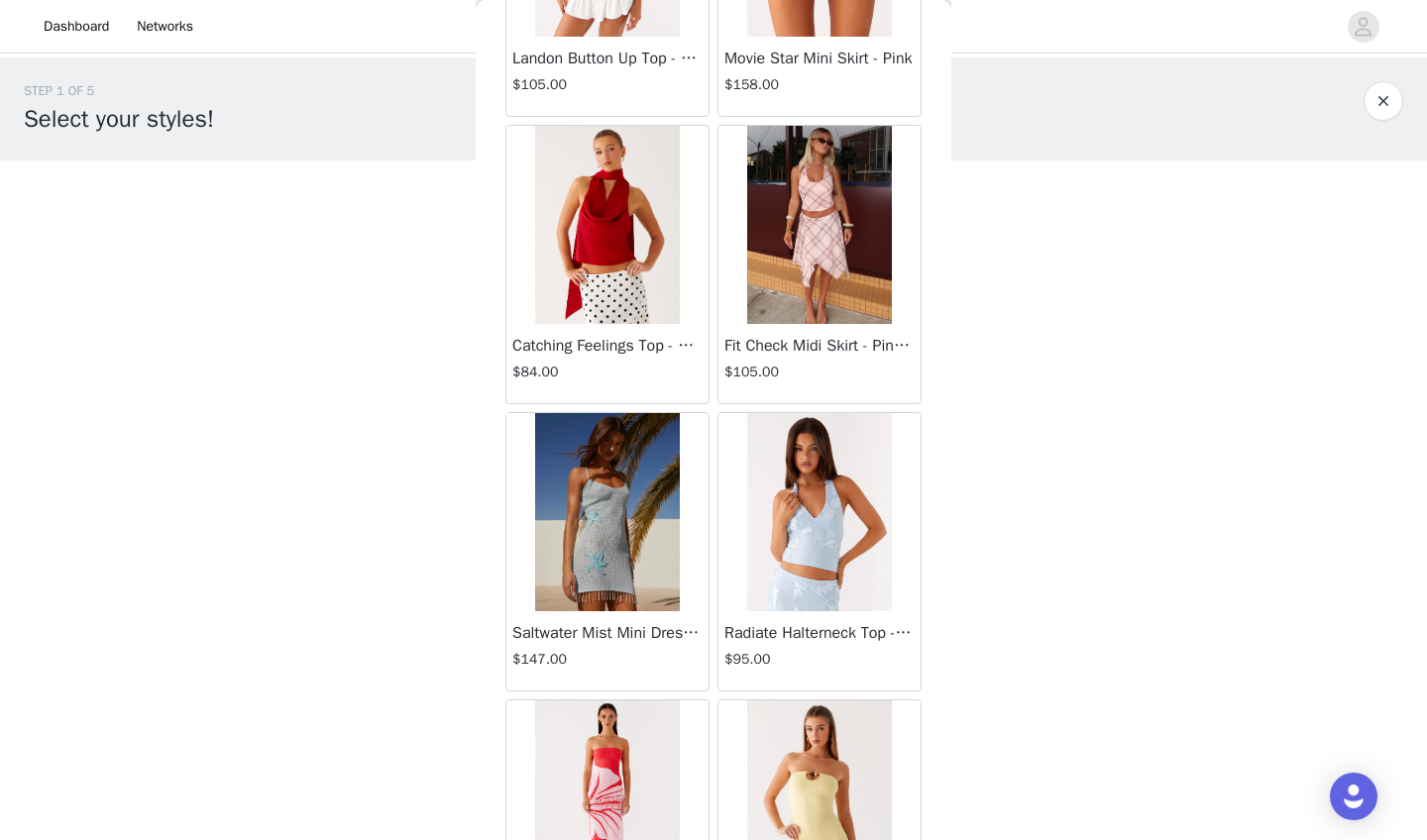 scroll, scrollTop: 82572, scrollLeft: 0, axis: vertical 